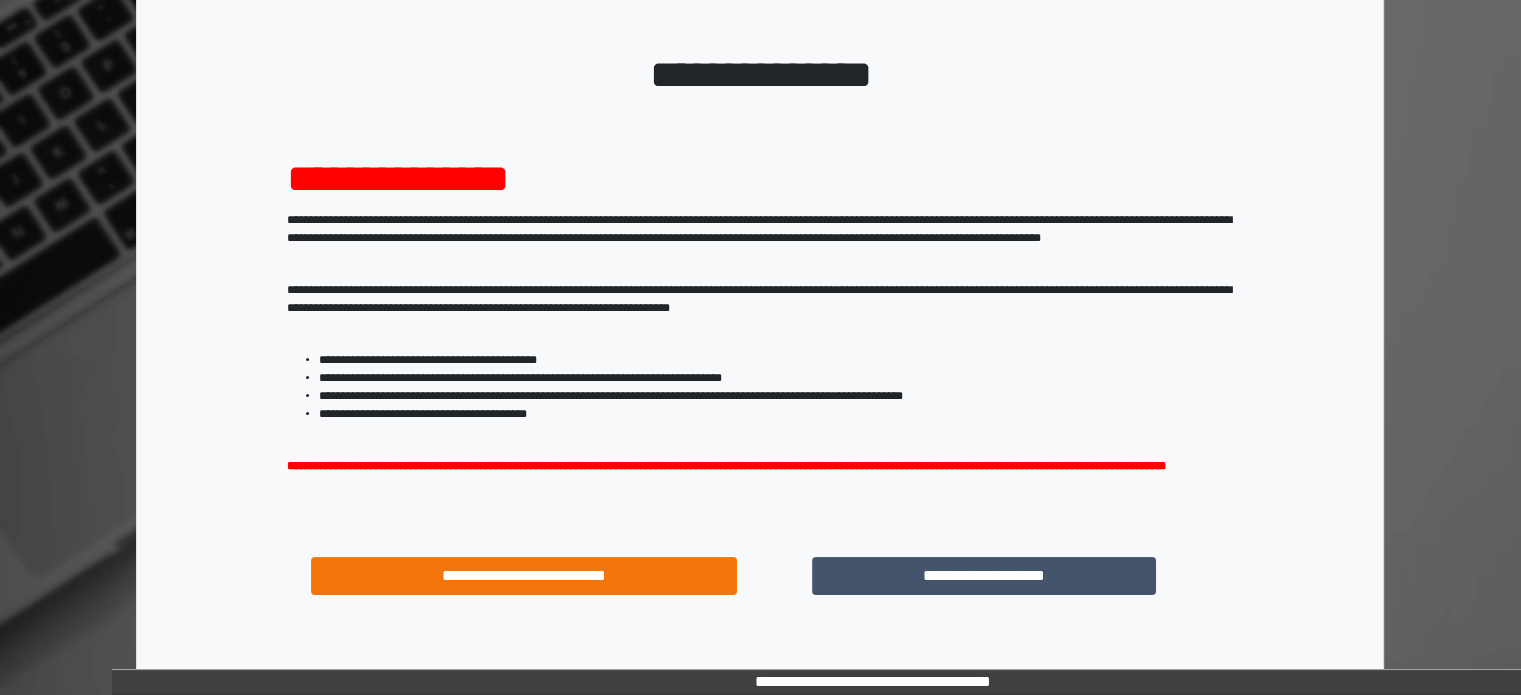 scroll, scrollTop: 214, scrollLeft: 0, axis: vertical 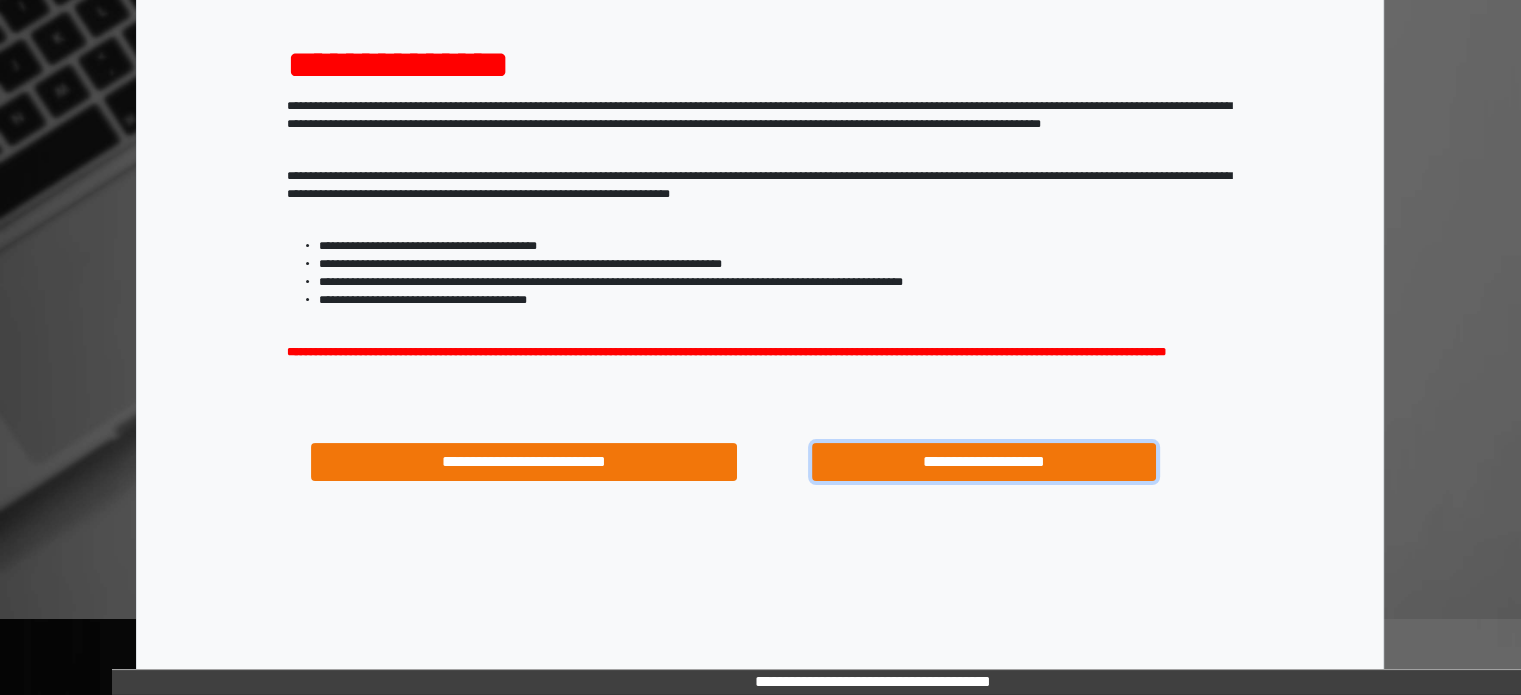 click on "**********" at bounding box center [984, 462] 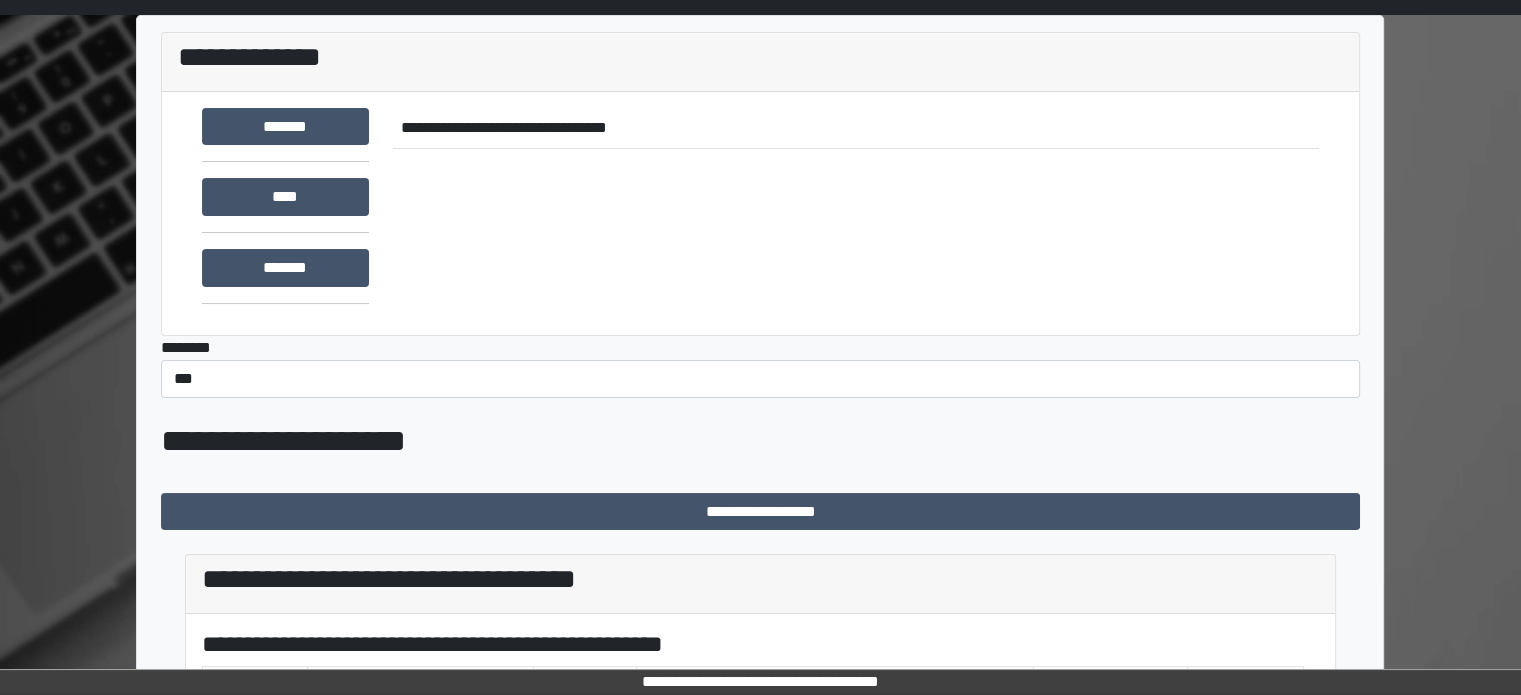 scroll, scrollTop: 200, scrollLeft: 0, axis: vertical 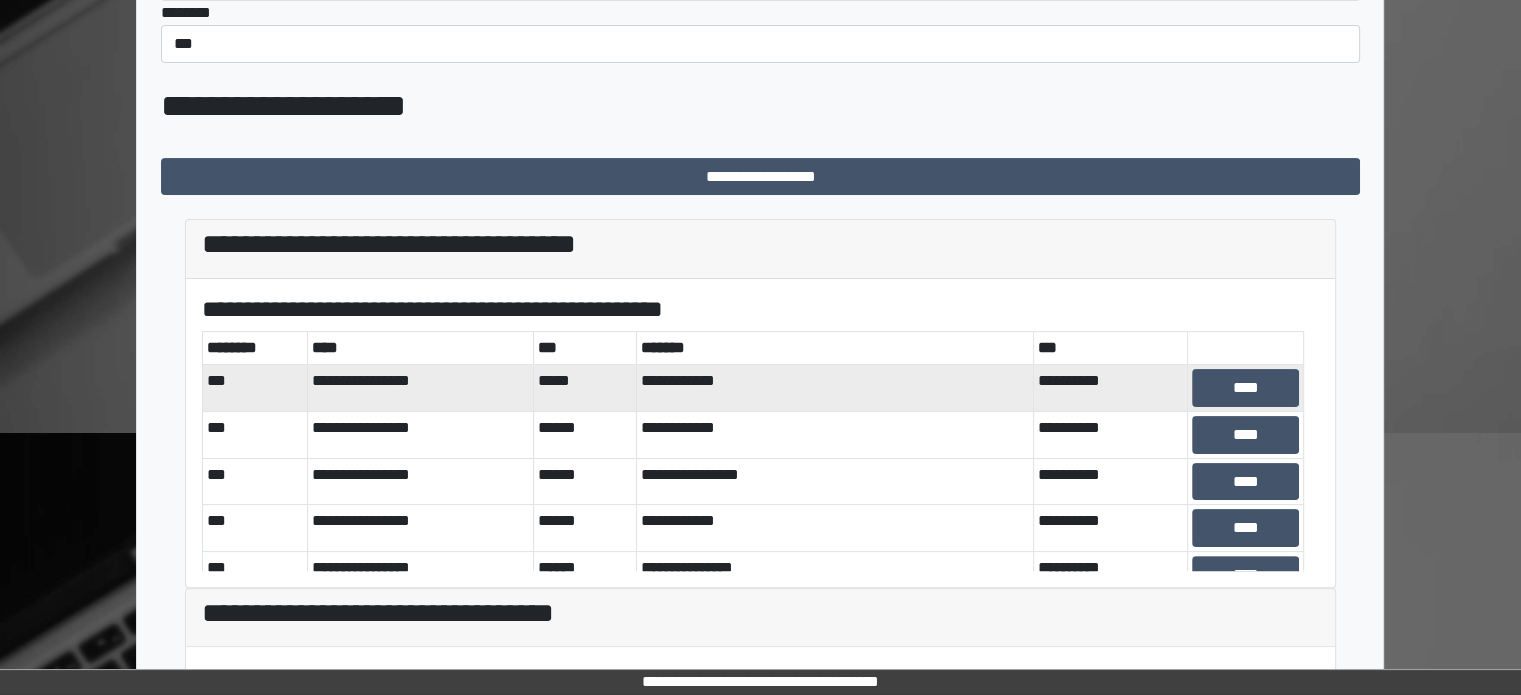 drag, startPoint x: 708, startPoint y: 406, endPoint x: 720, endPoint y: 402, distance: 12.649111 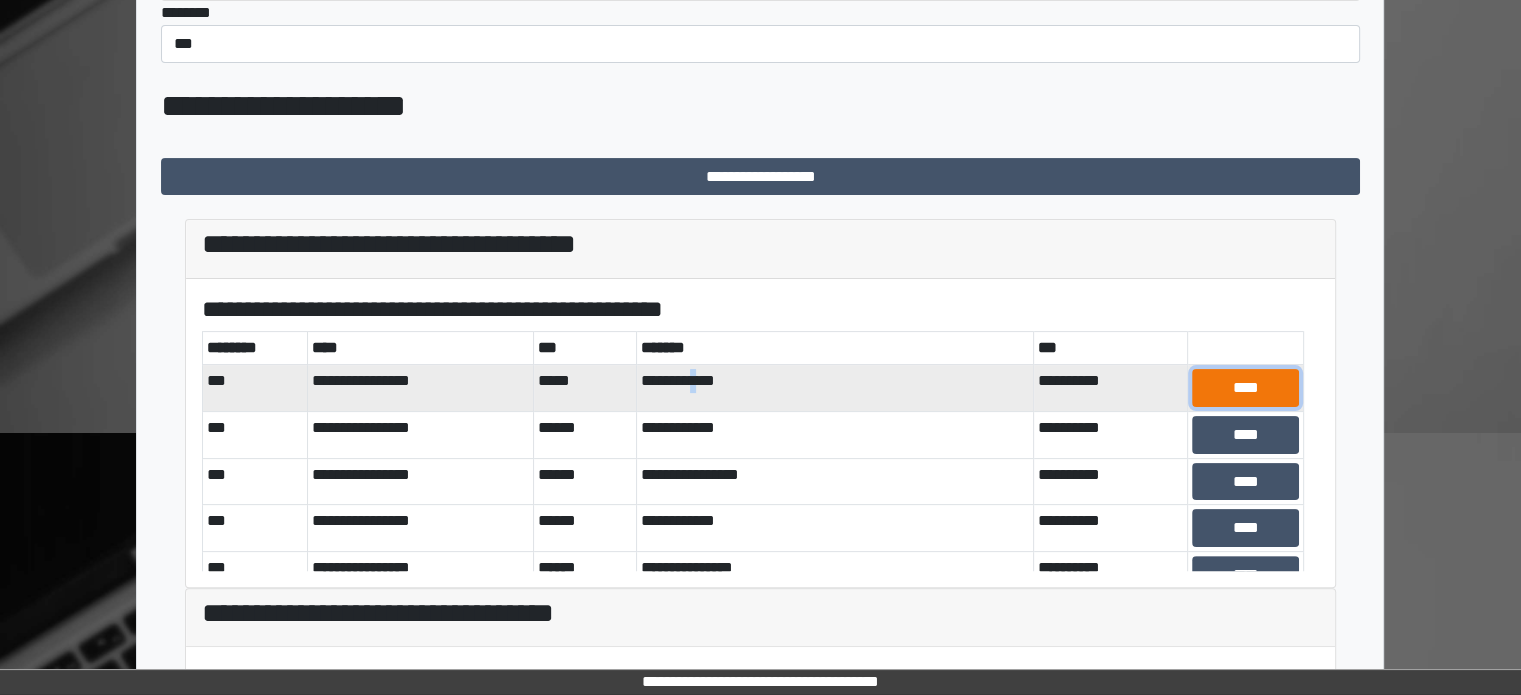click on "****" at bounding box center [1245, 388] 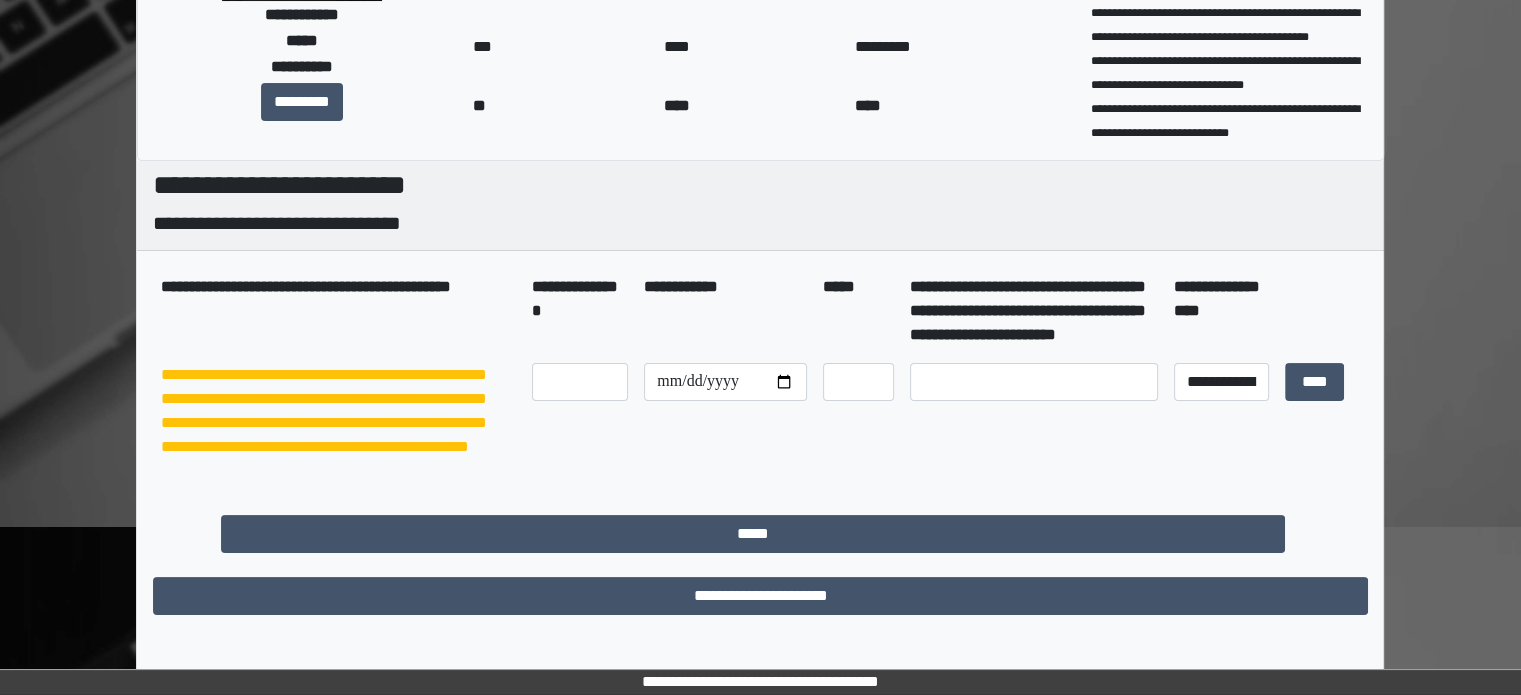 scroll, scrollTop: 306, scrollLeft: 0, axis: vertical 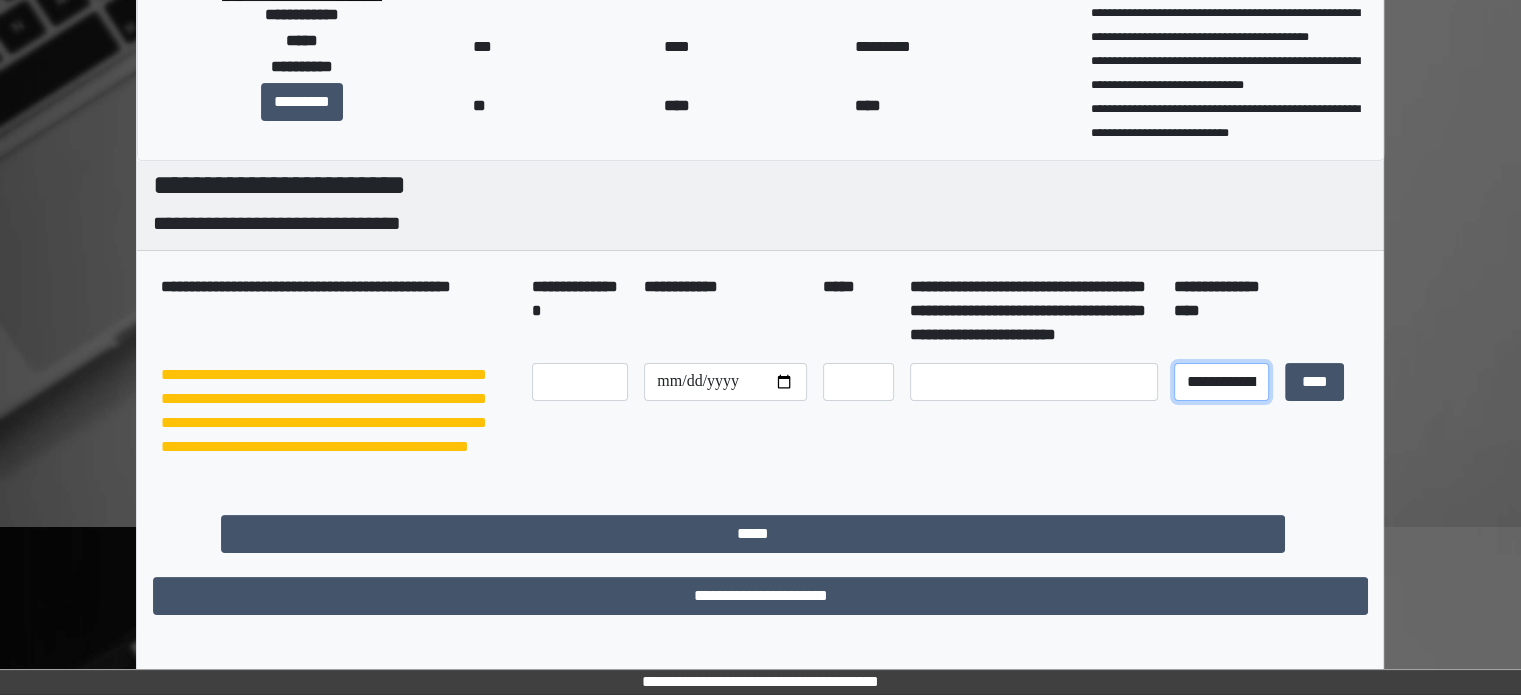 click on "**********" at bounding box center [1221, 382] 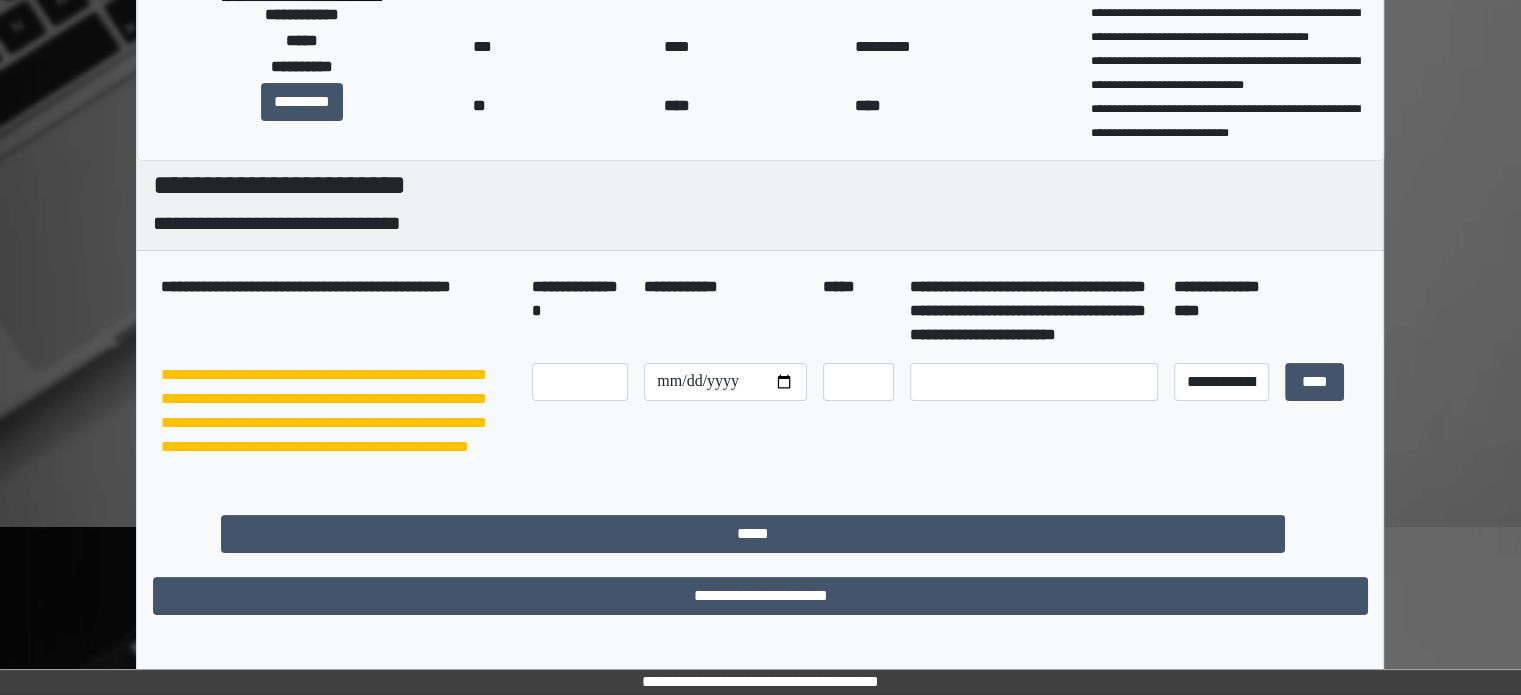 click at bounding box center (1034, 411) 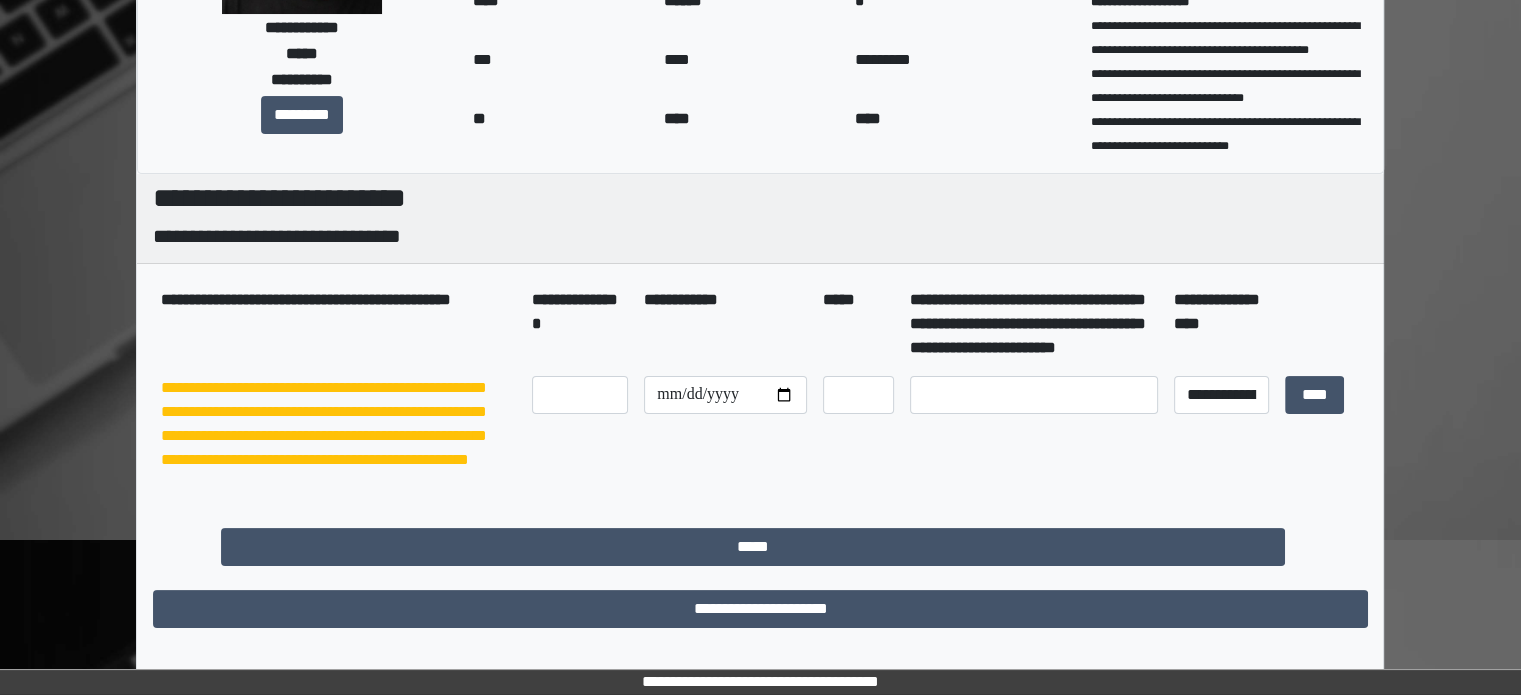 scroll, scrollTop: 306, scrollLeft: 0, axis: vertical 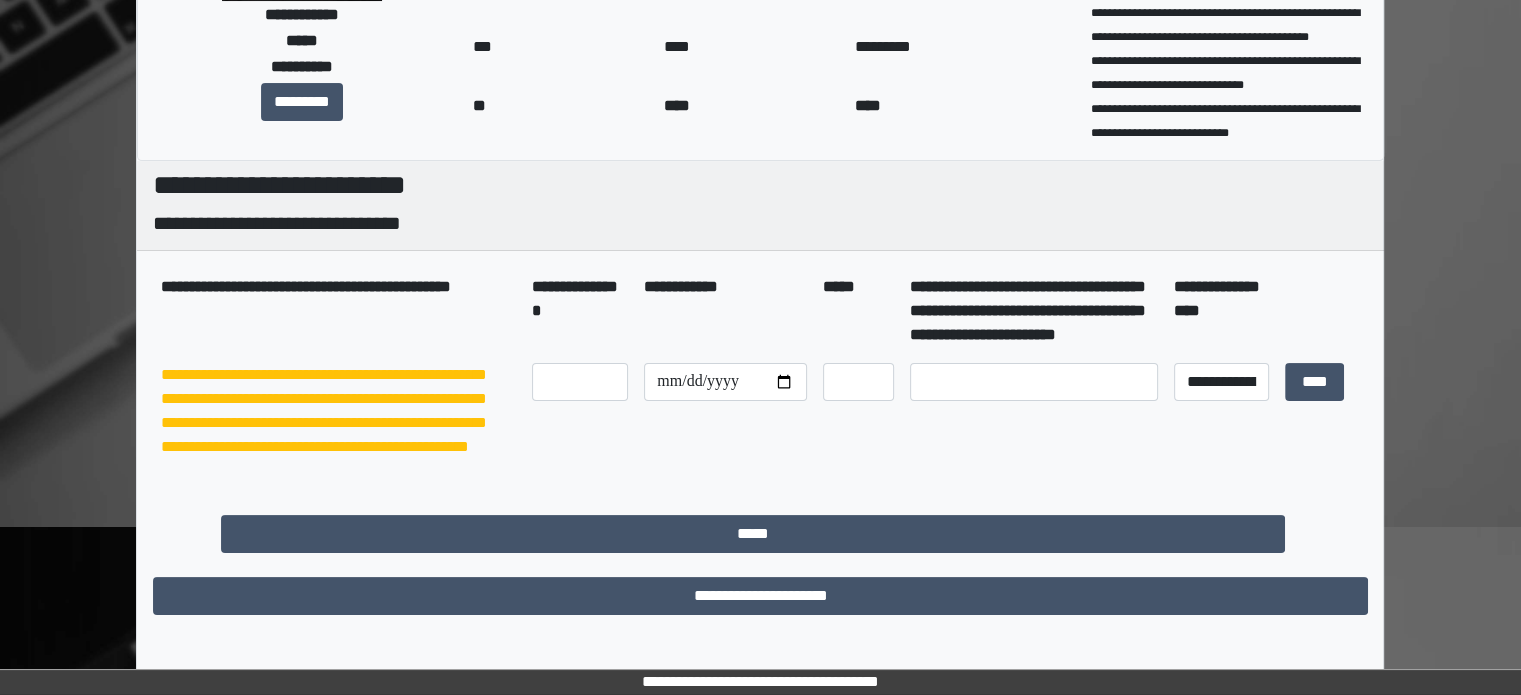 click at bounding box center [1034, 382] 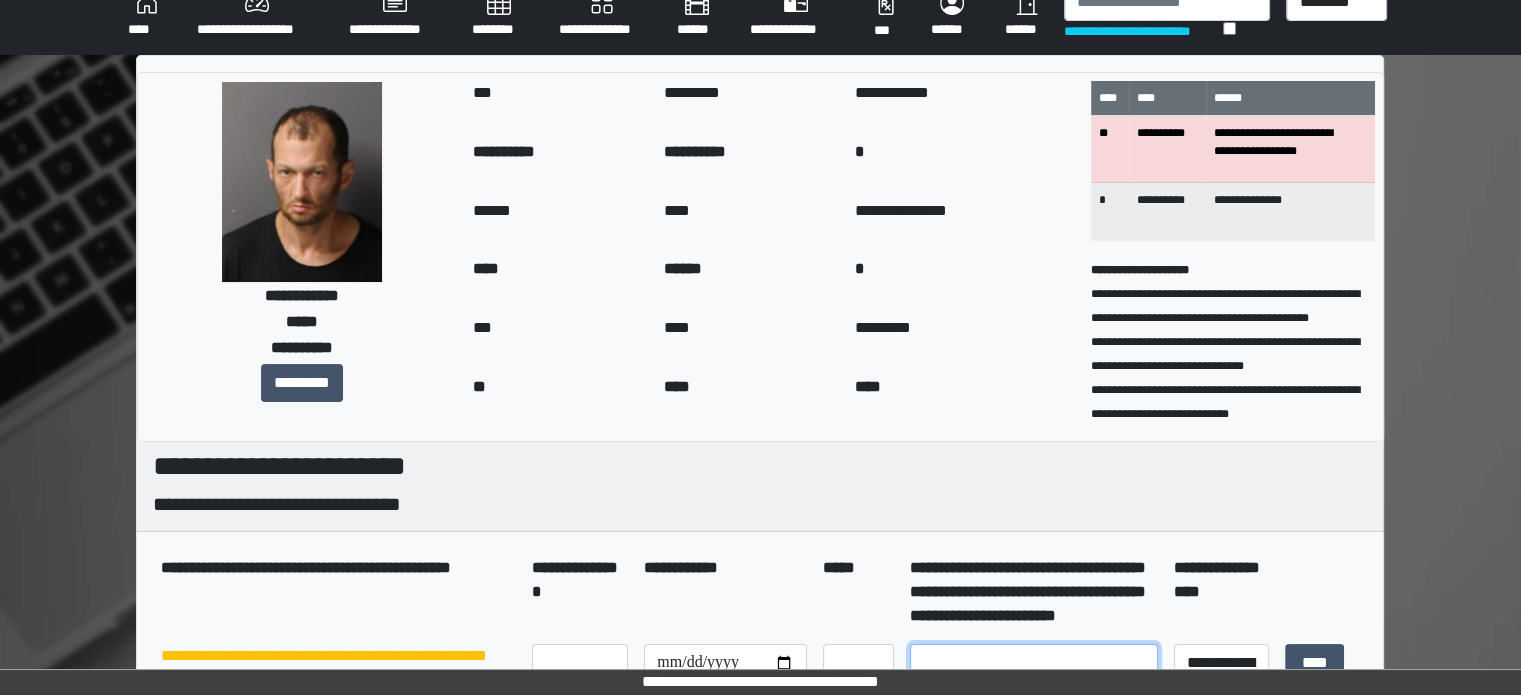 scroll, scrollTop: 6, scrollLeft: 0, axis: vertical 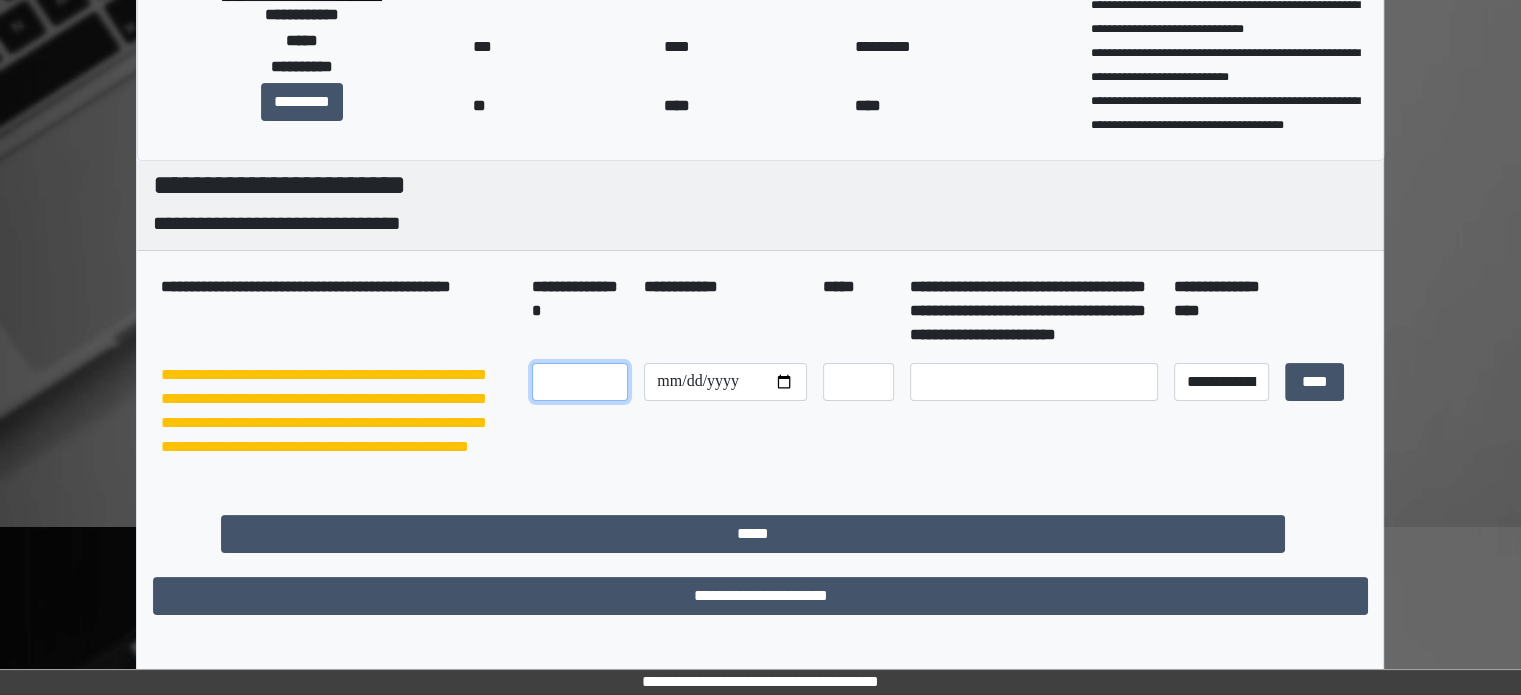 click at bounding box center [580, 382] 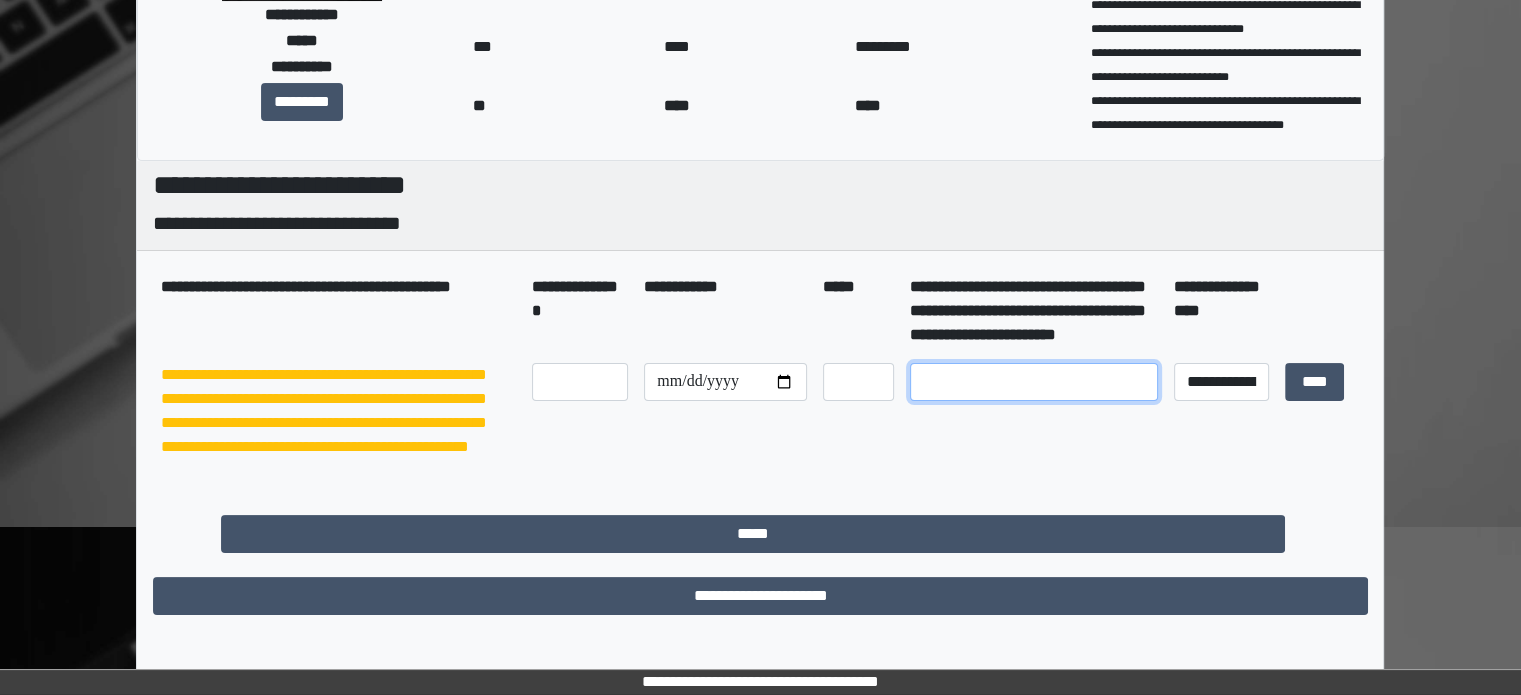 click at bounding box center [1034, 382] 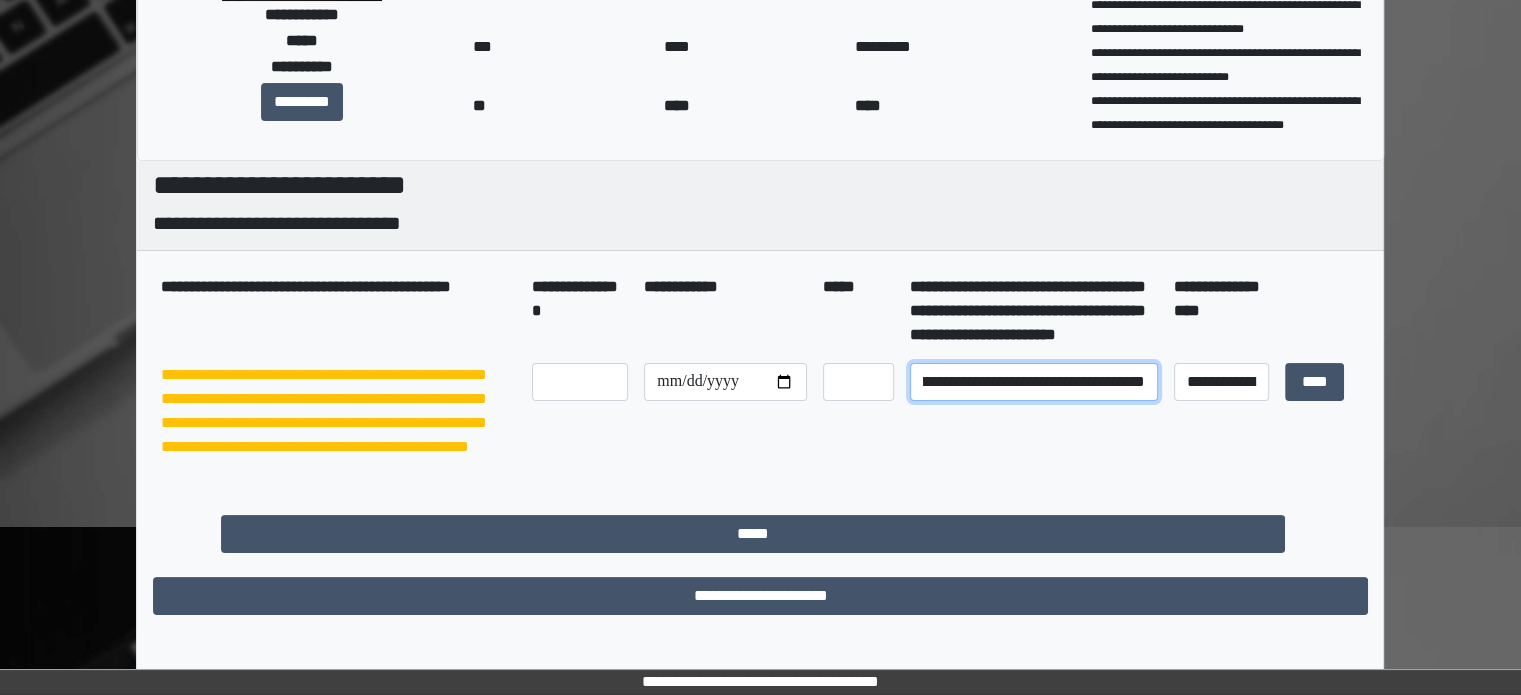 scroll, scrollTop: 0, scrollLeft: 603, axis: horizontal 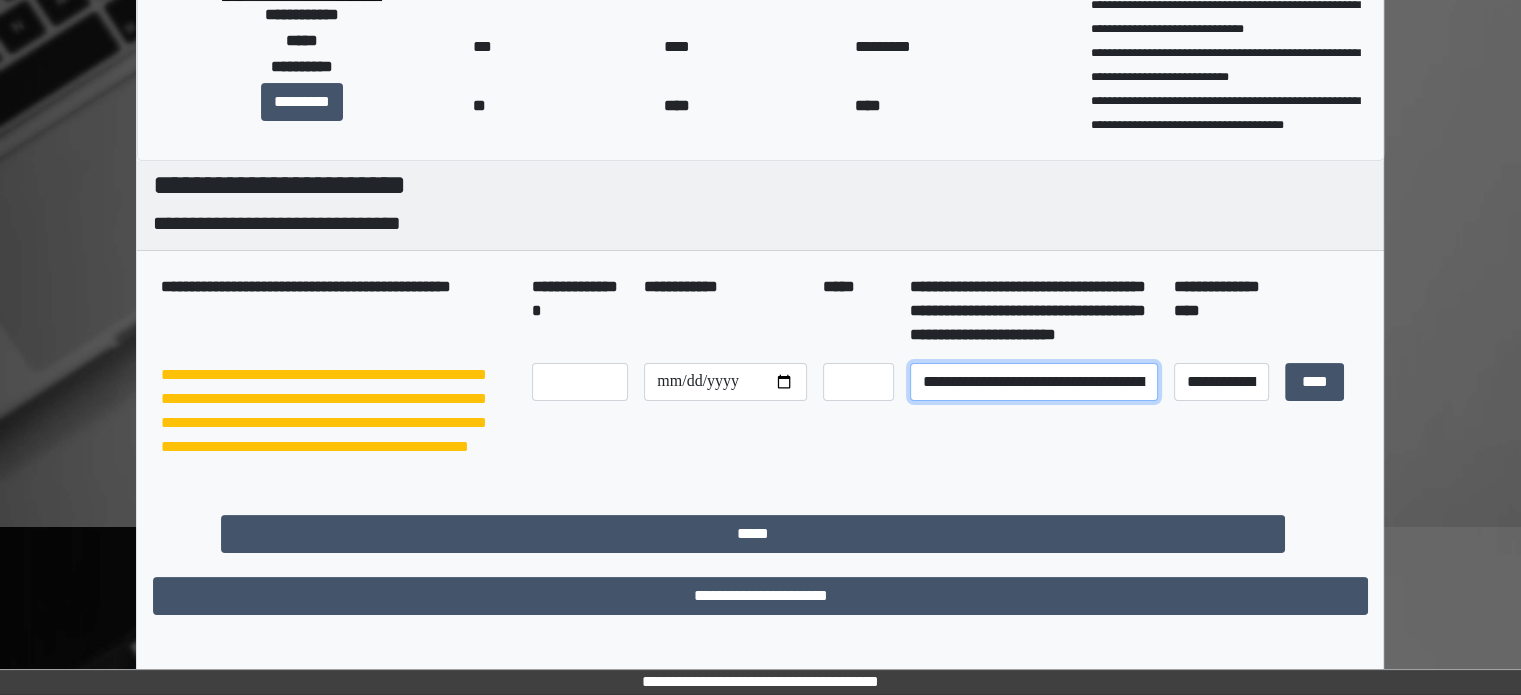 click on "**********" at bounding box center (1034, 382) 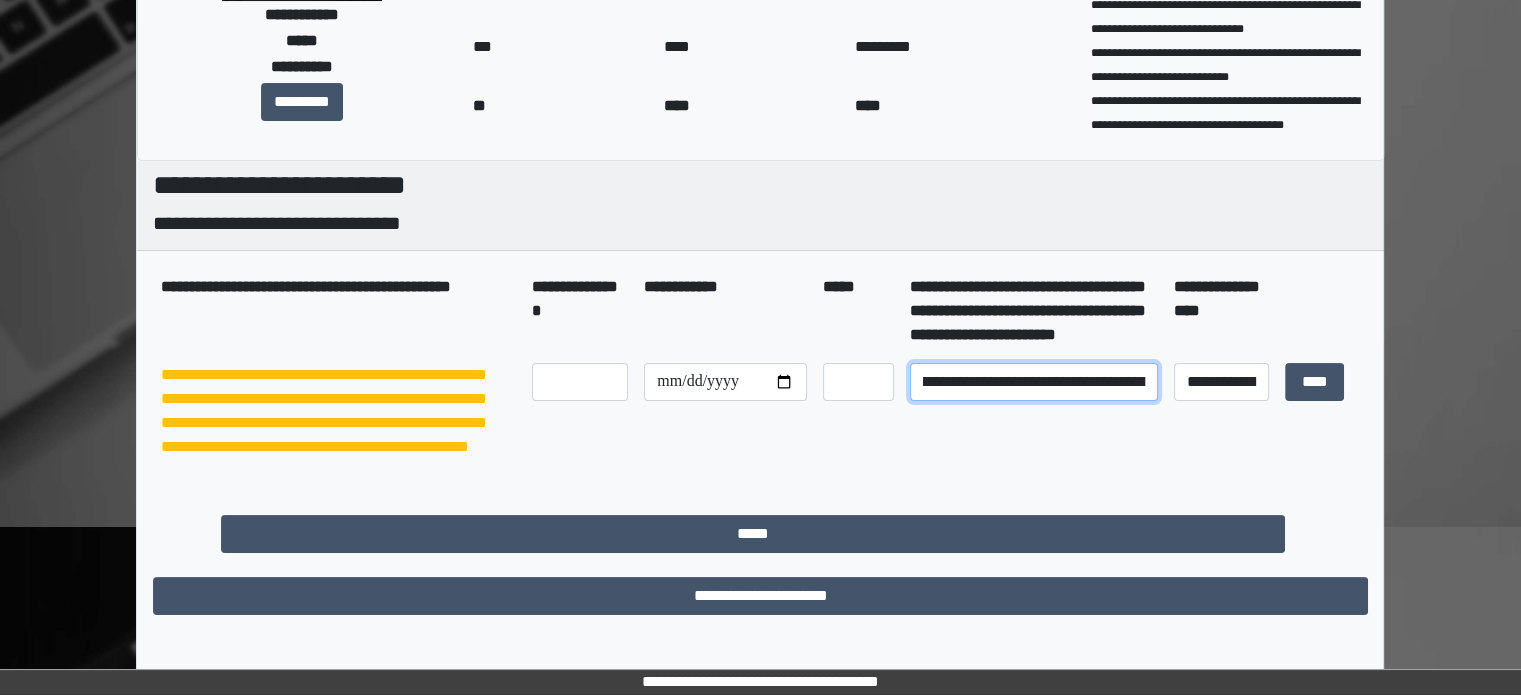 scroll, scrollTop: 0, scrollLeft: 0, axis: both 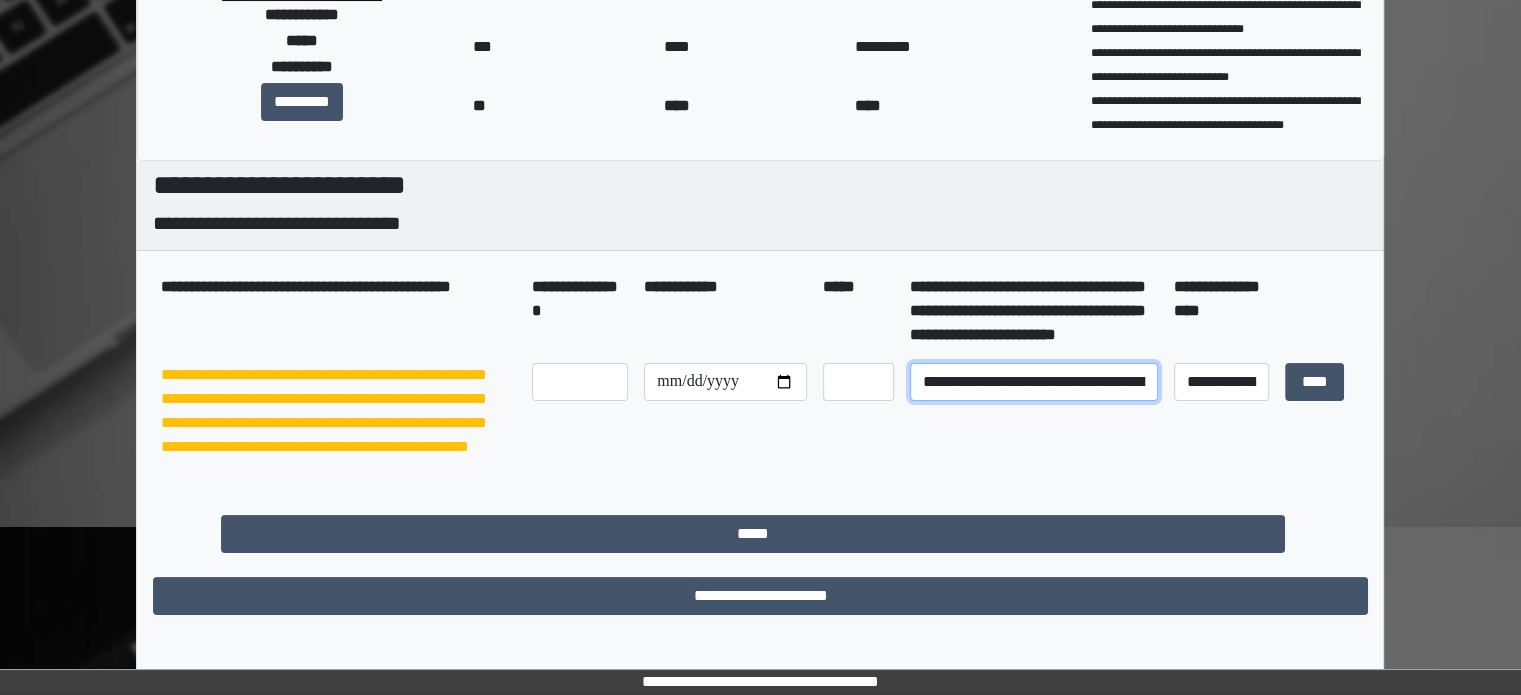 click on "**********" at bounding box center (1034, 382) 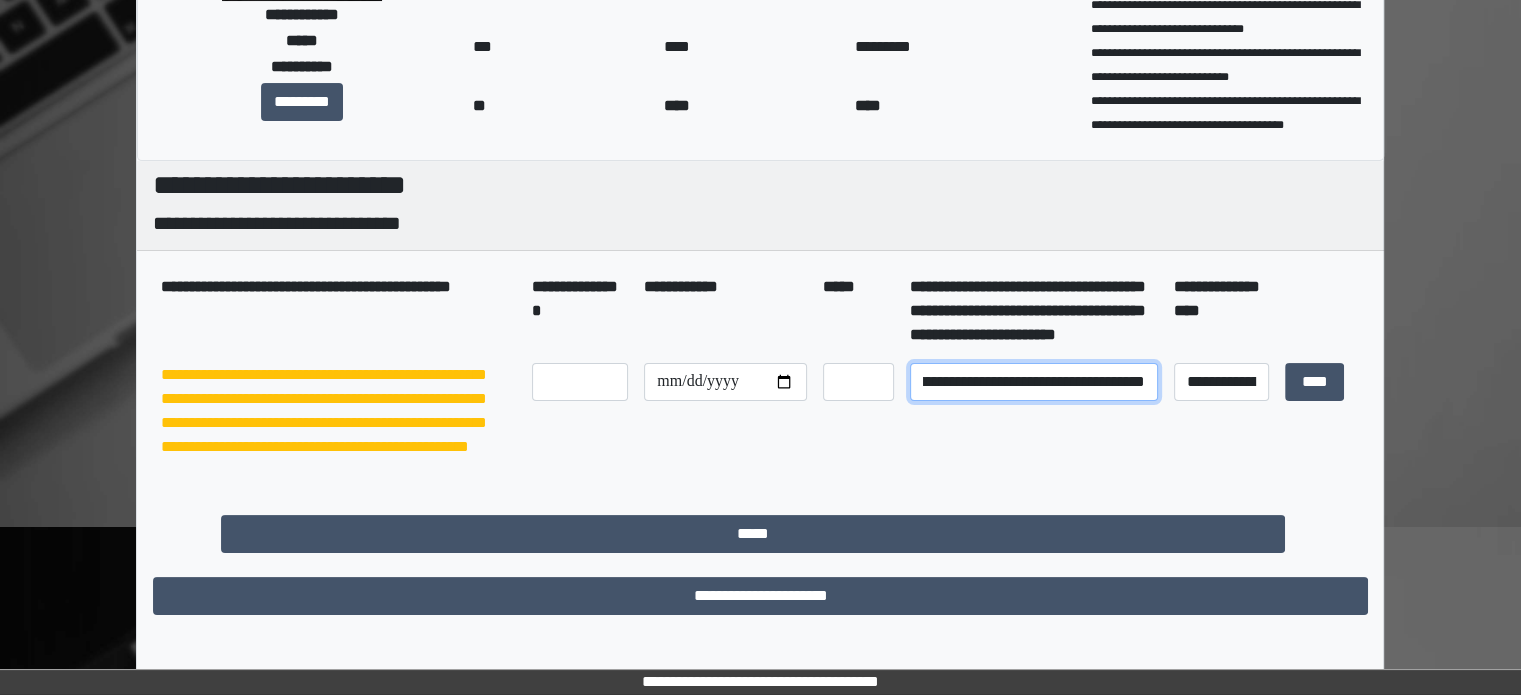 scroll, scrollTop: 0, scrollLeft: 1101, axis: horizontal 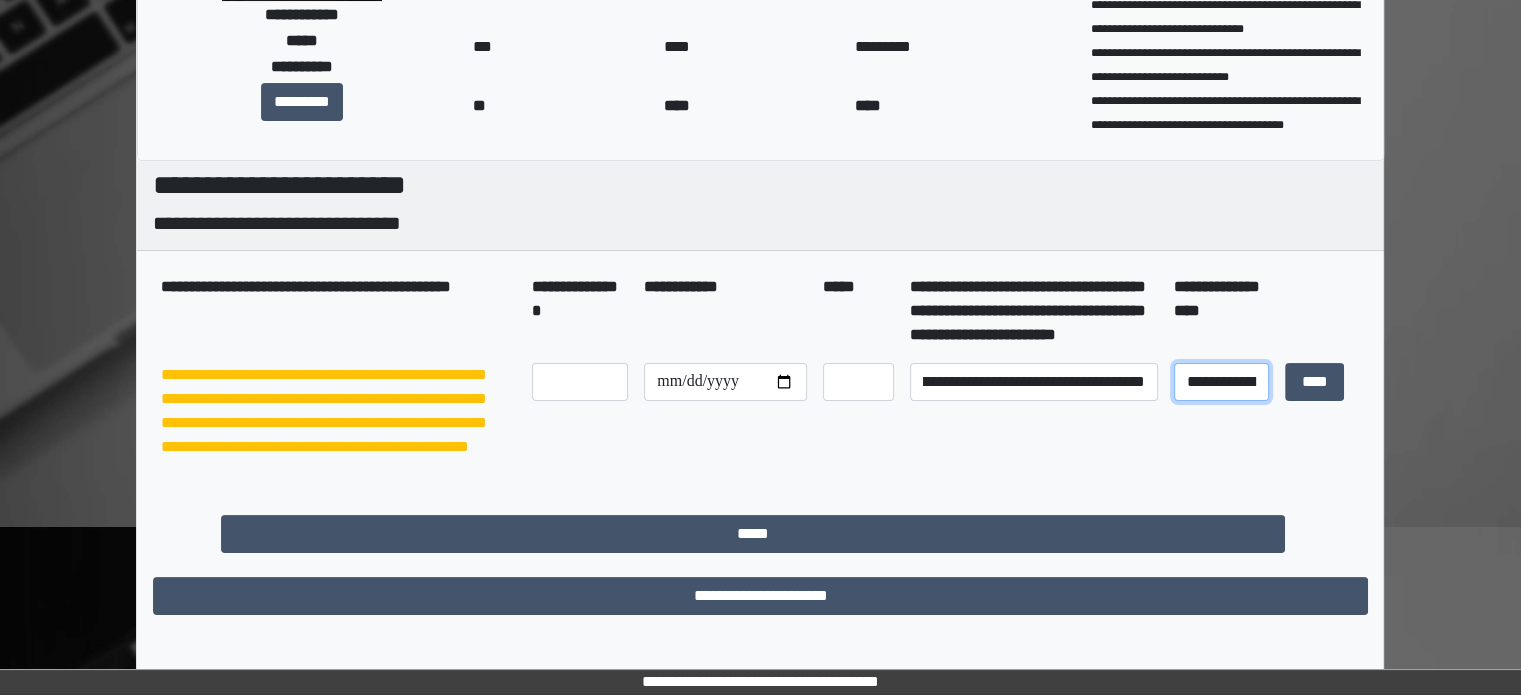 click on "**********" at bounding box center (1221, 382) 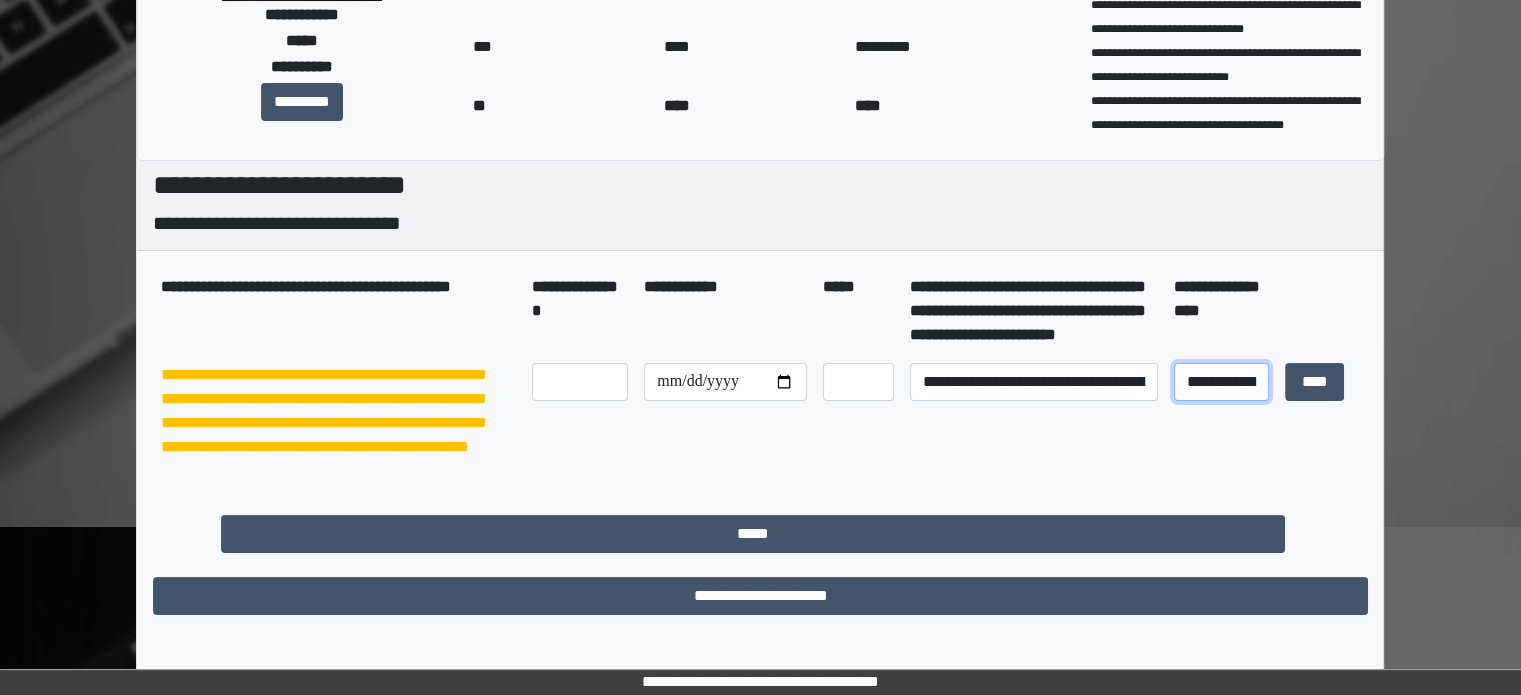 select on "*" 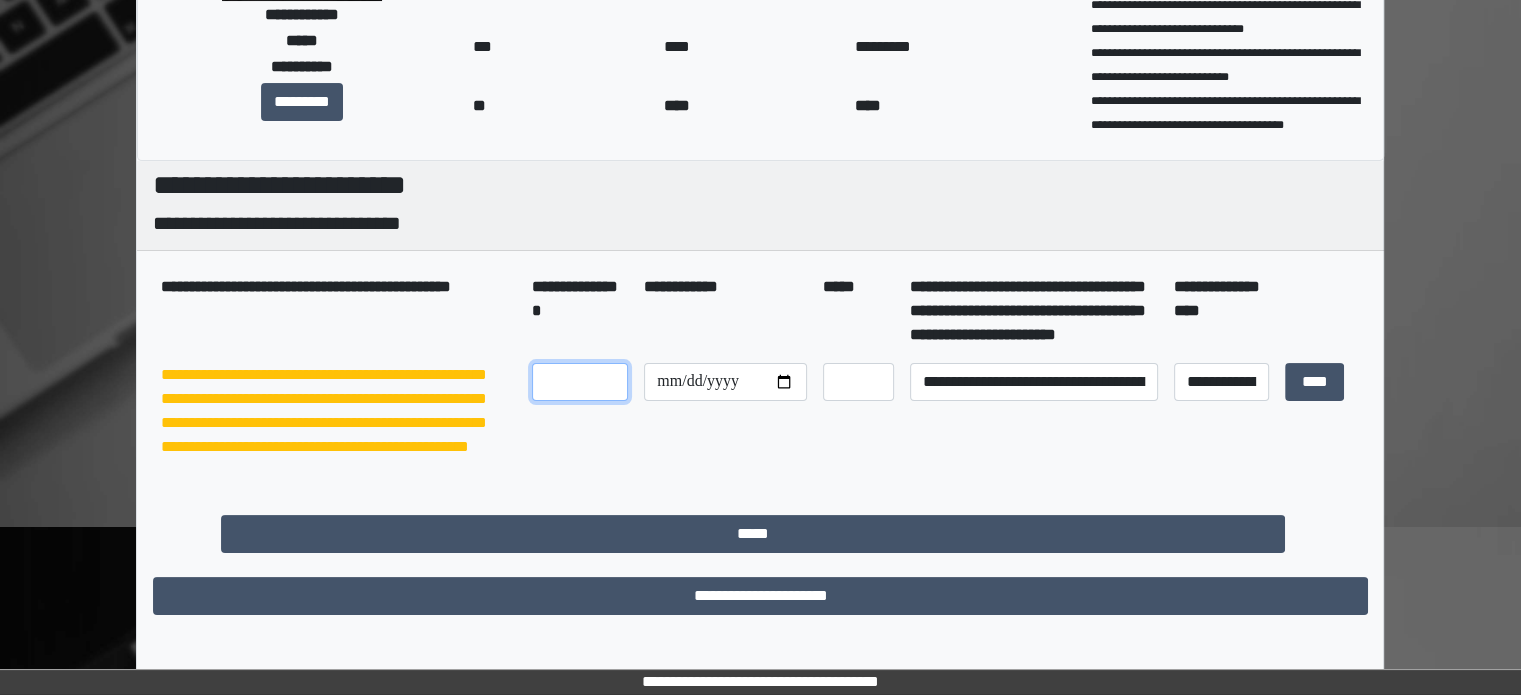 click at bounding box center (580, 382) 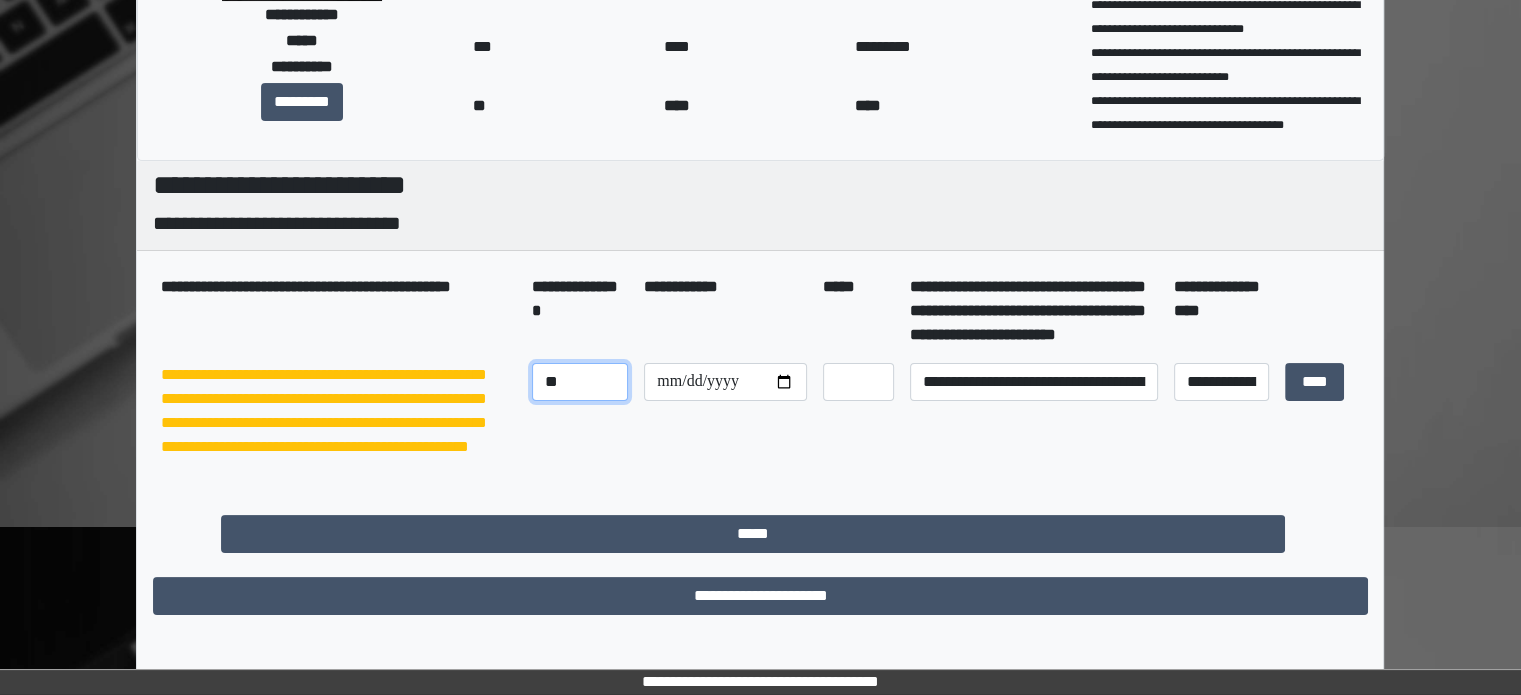 type on "*" 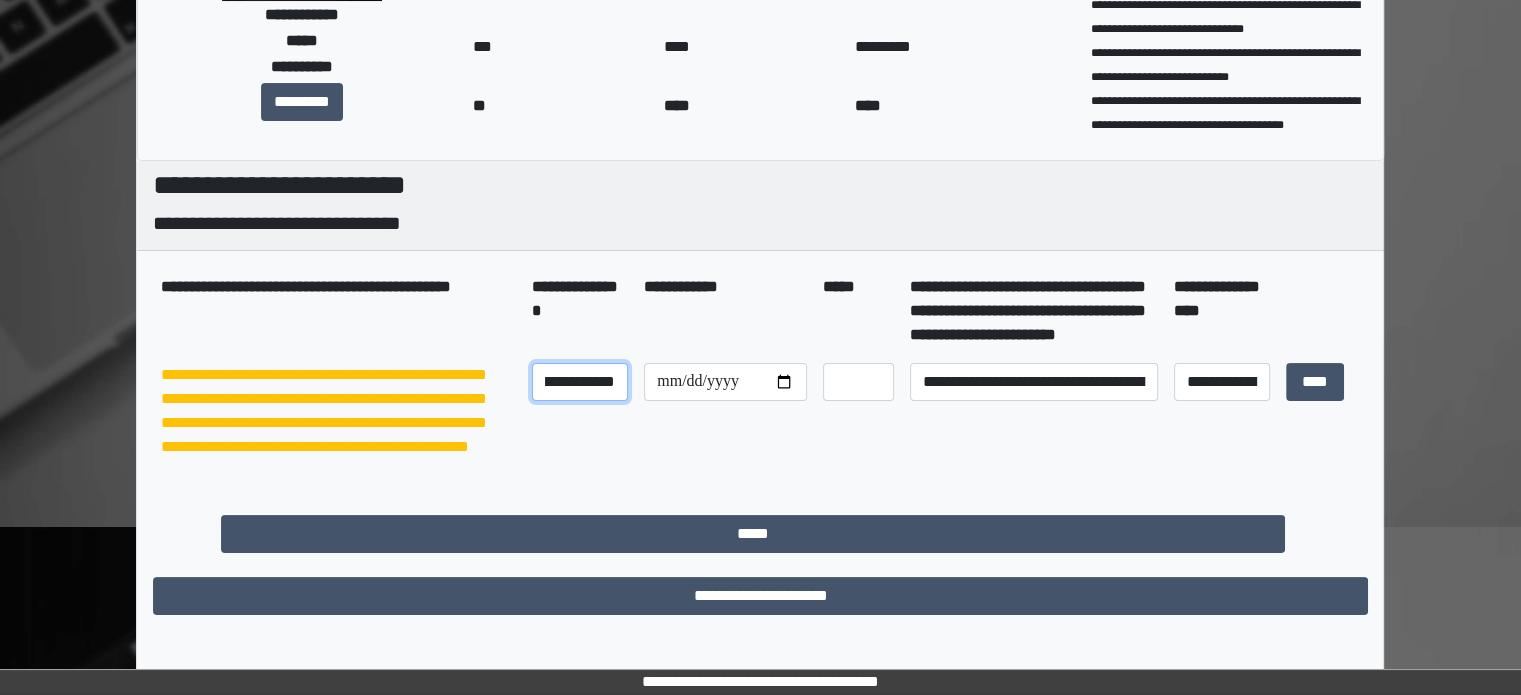 scroll, scrollTop: 0, scrollLeft: 131, axis: horizontal 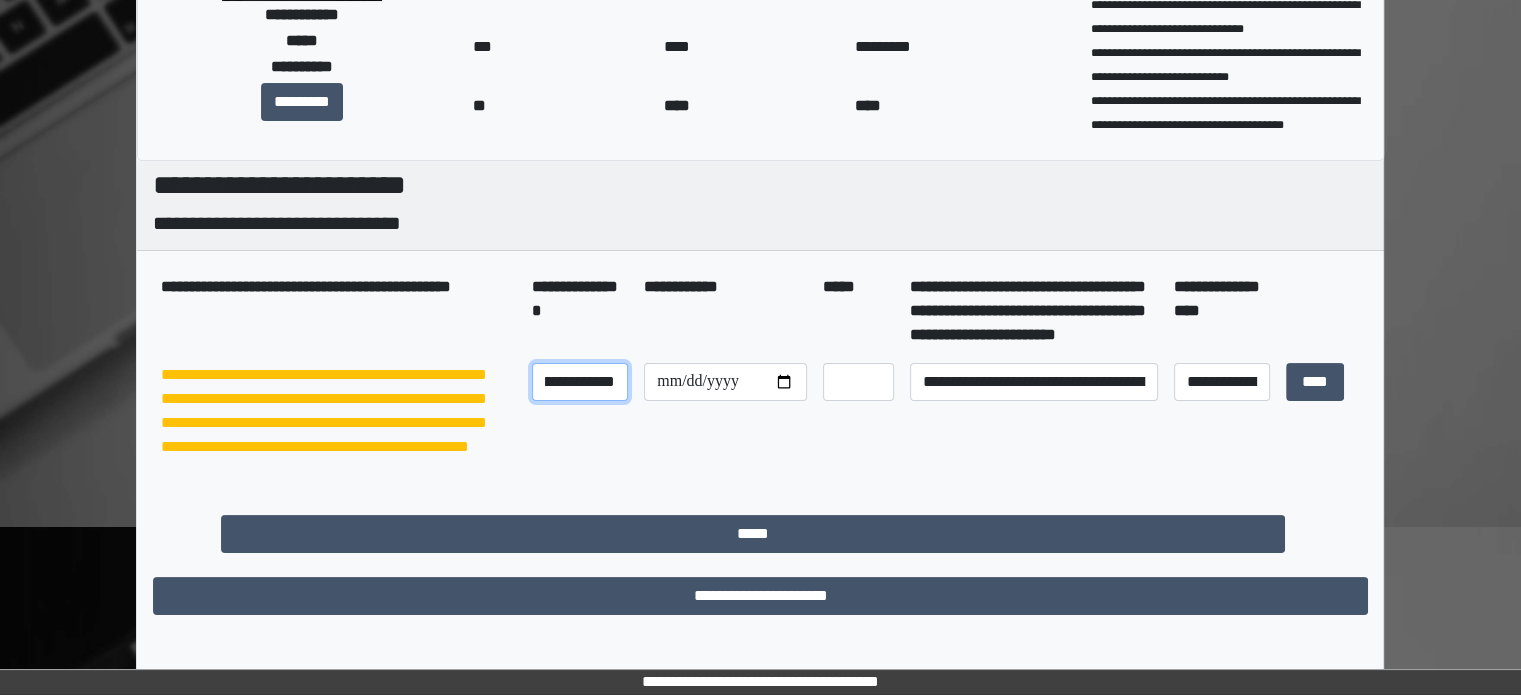 type on "**********" 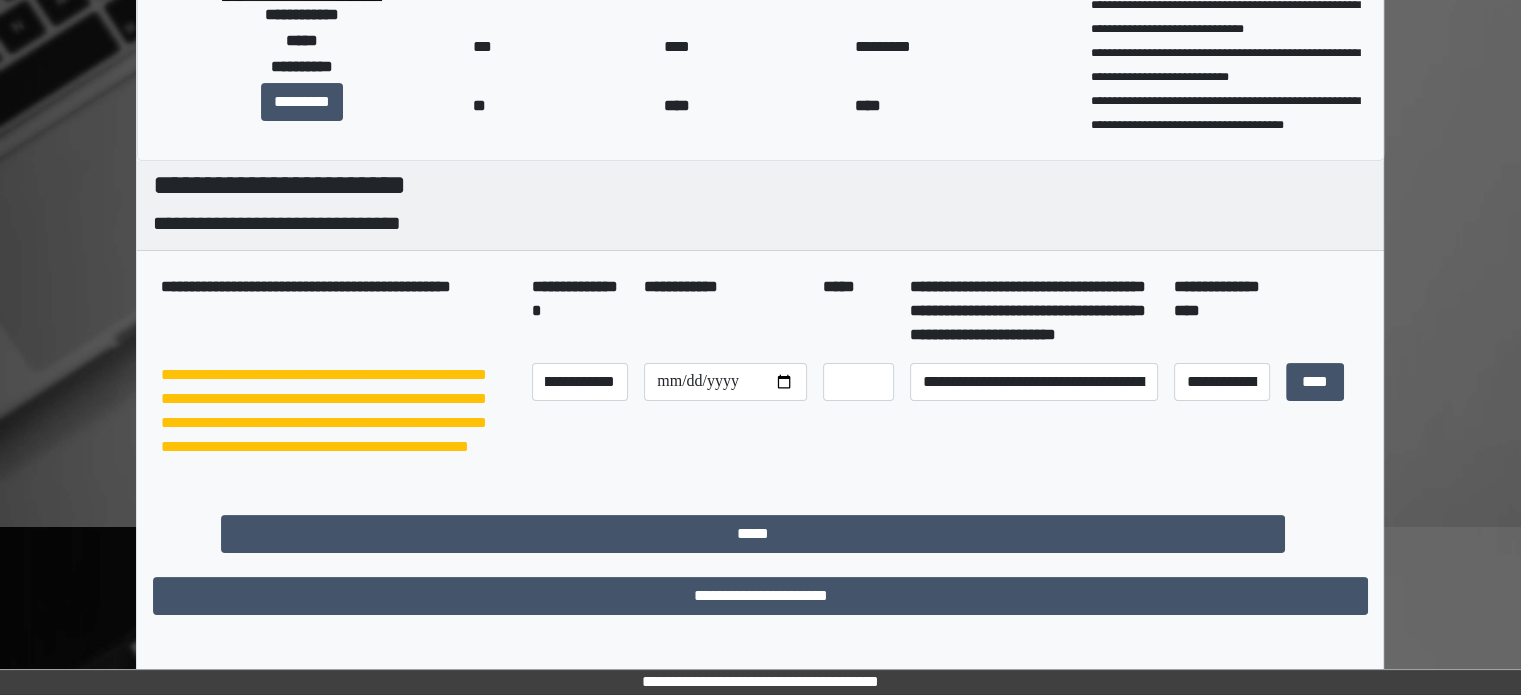 click at bounding box center [858, 411] 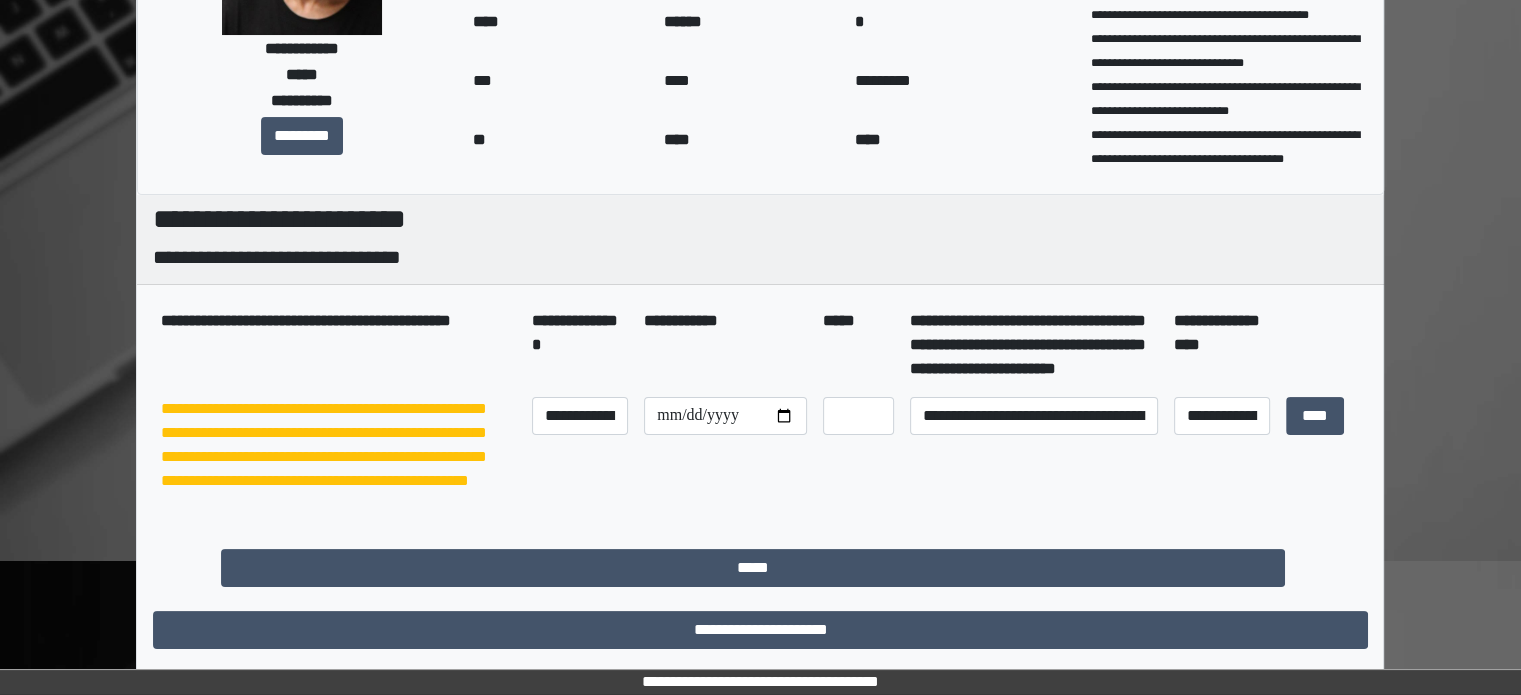 scroll, scrollTop: 306, scrollLeft: 0, axis: vertical 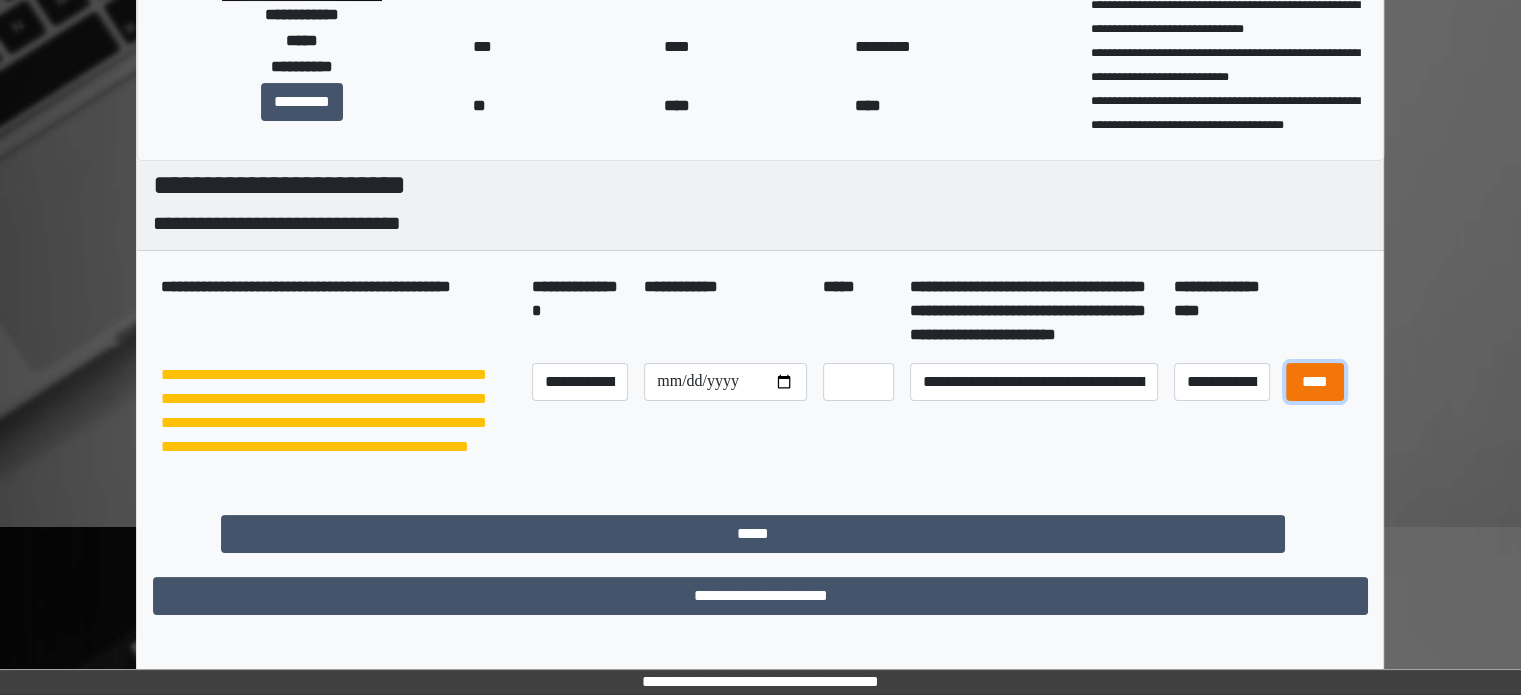 click on "****" at bounding box center (1315, 382) 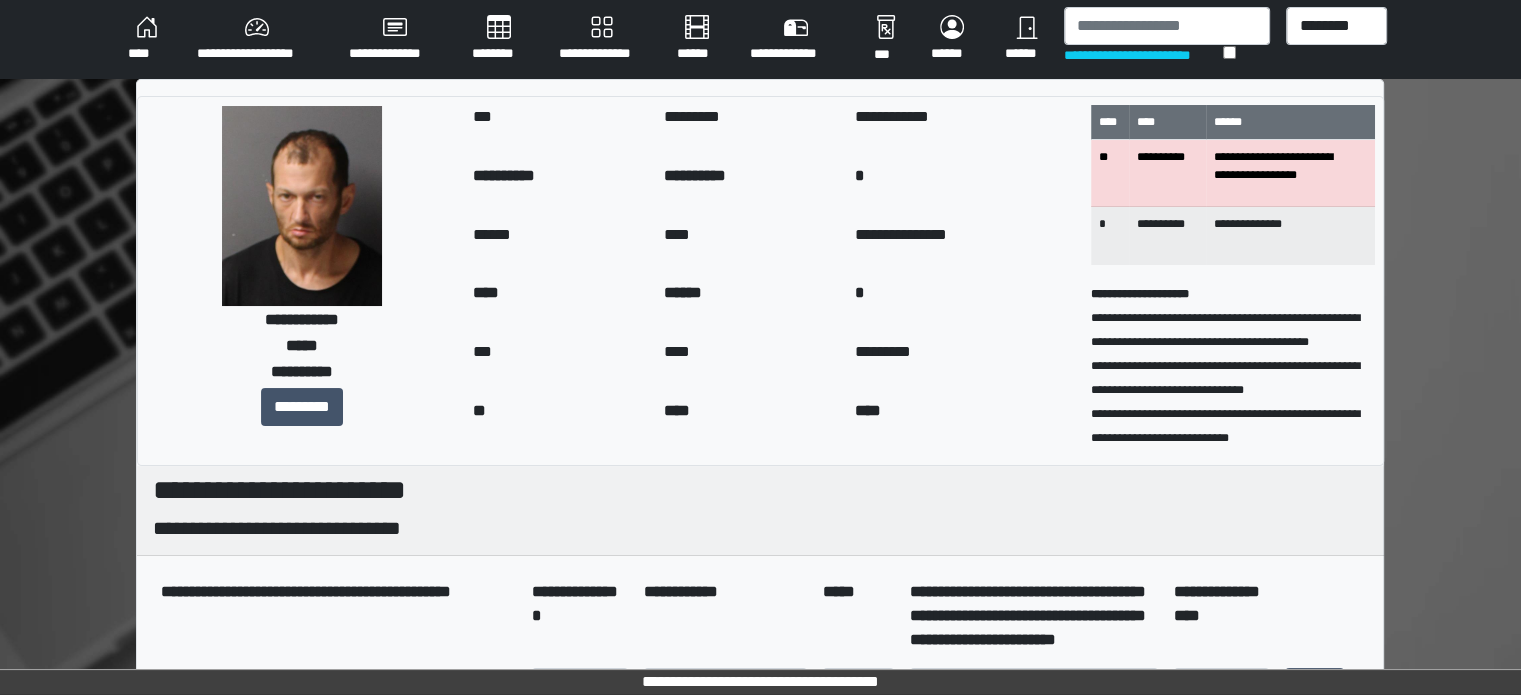 scroll, scrollTop: 0, scrollLeft: 0, axis: both 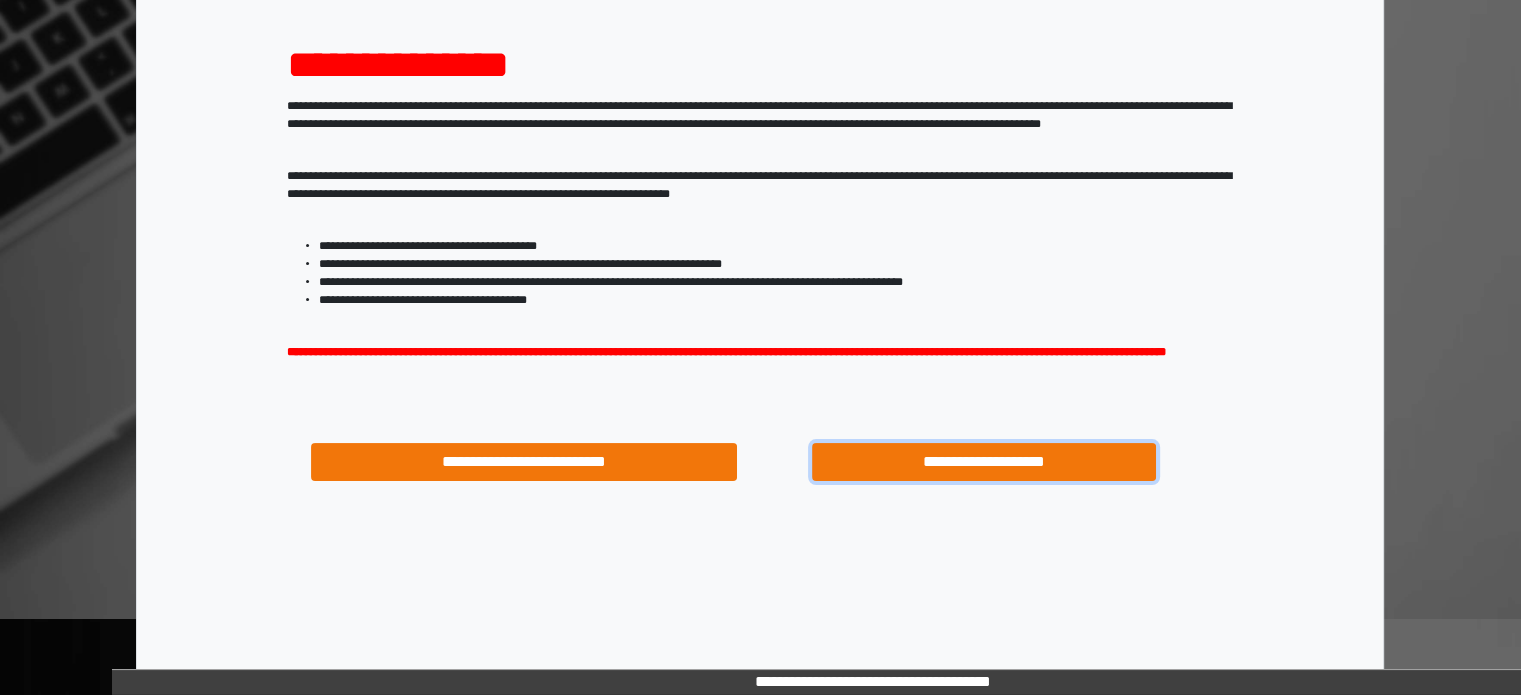 click on "**********" at bounding box center (984, 462) 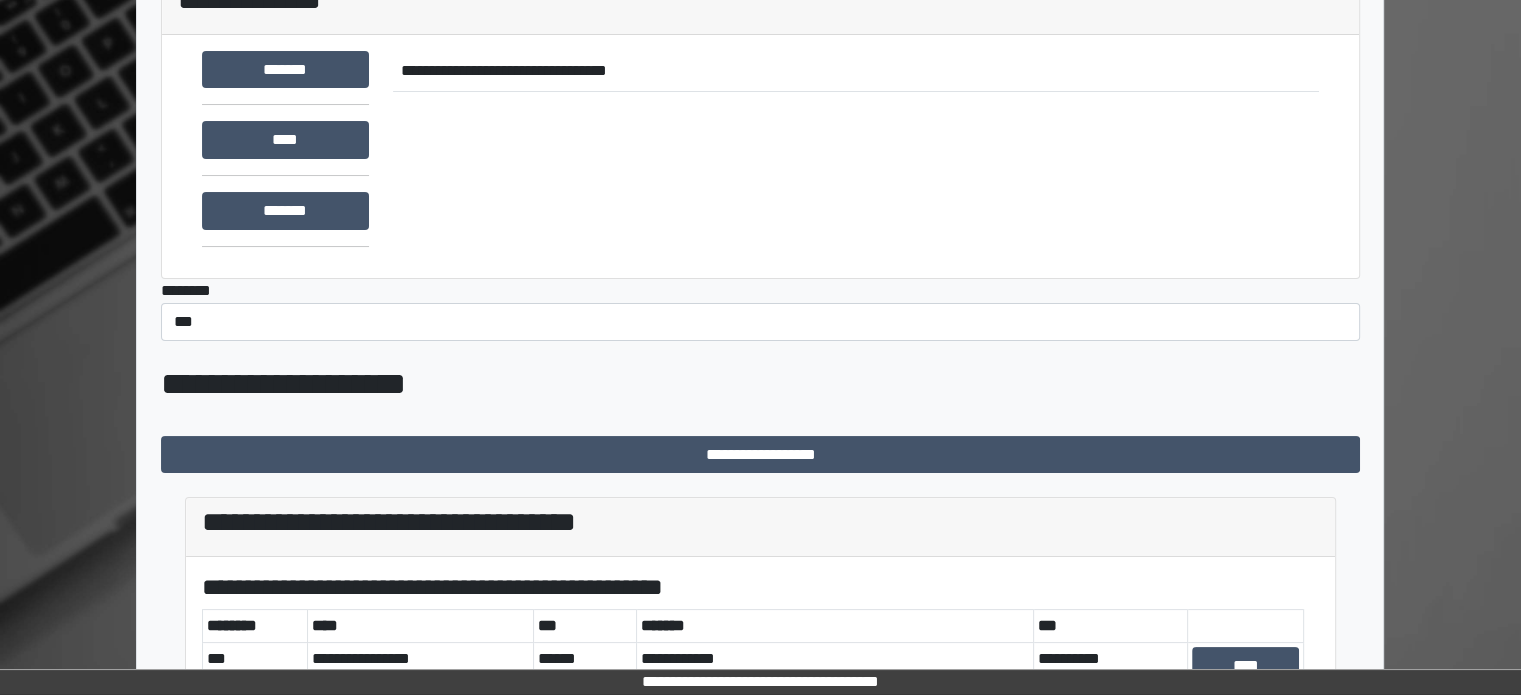 scroll, scrollTop: 1, scrollLeft: 0, axis: vertical 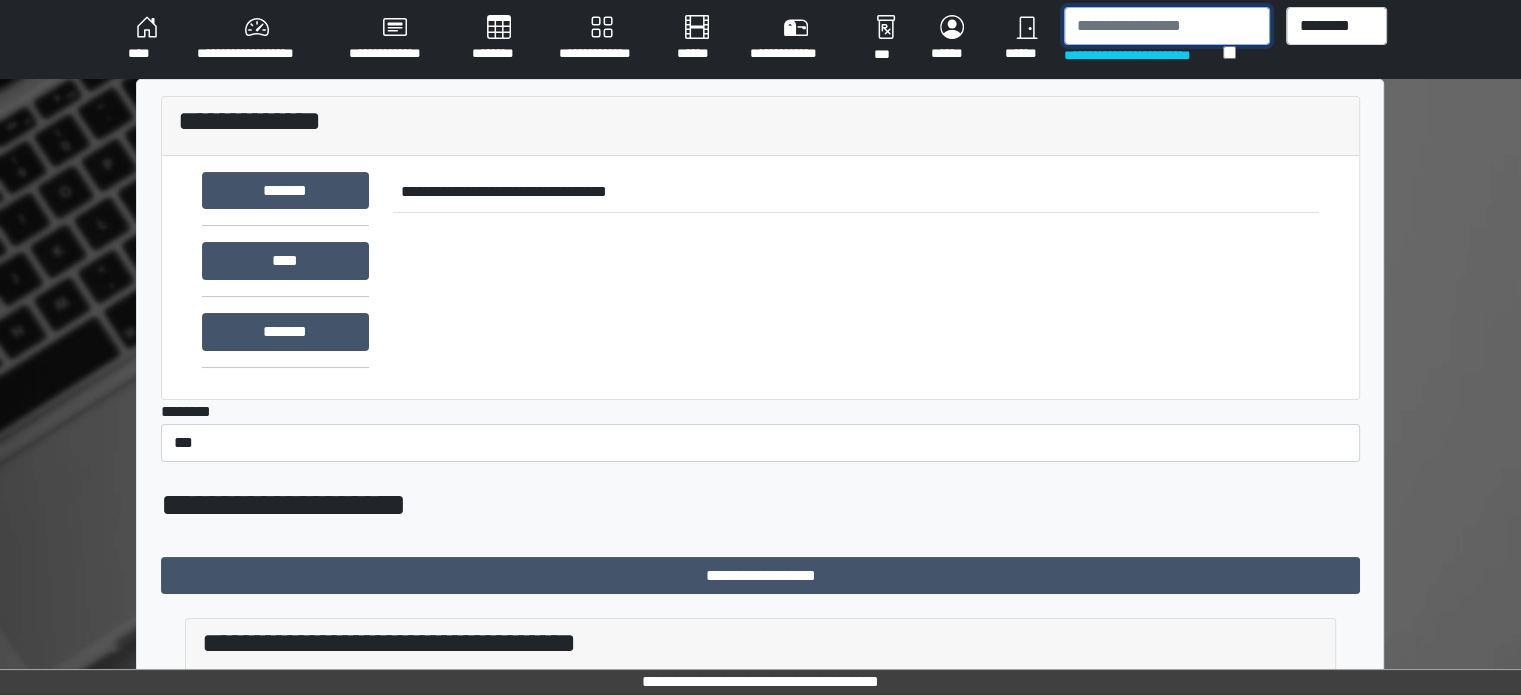 click at bounding box center (1167, 26) 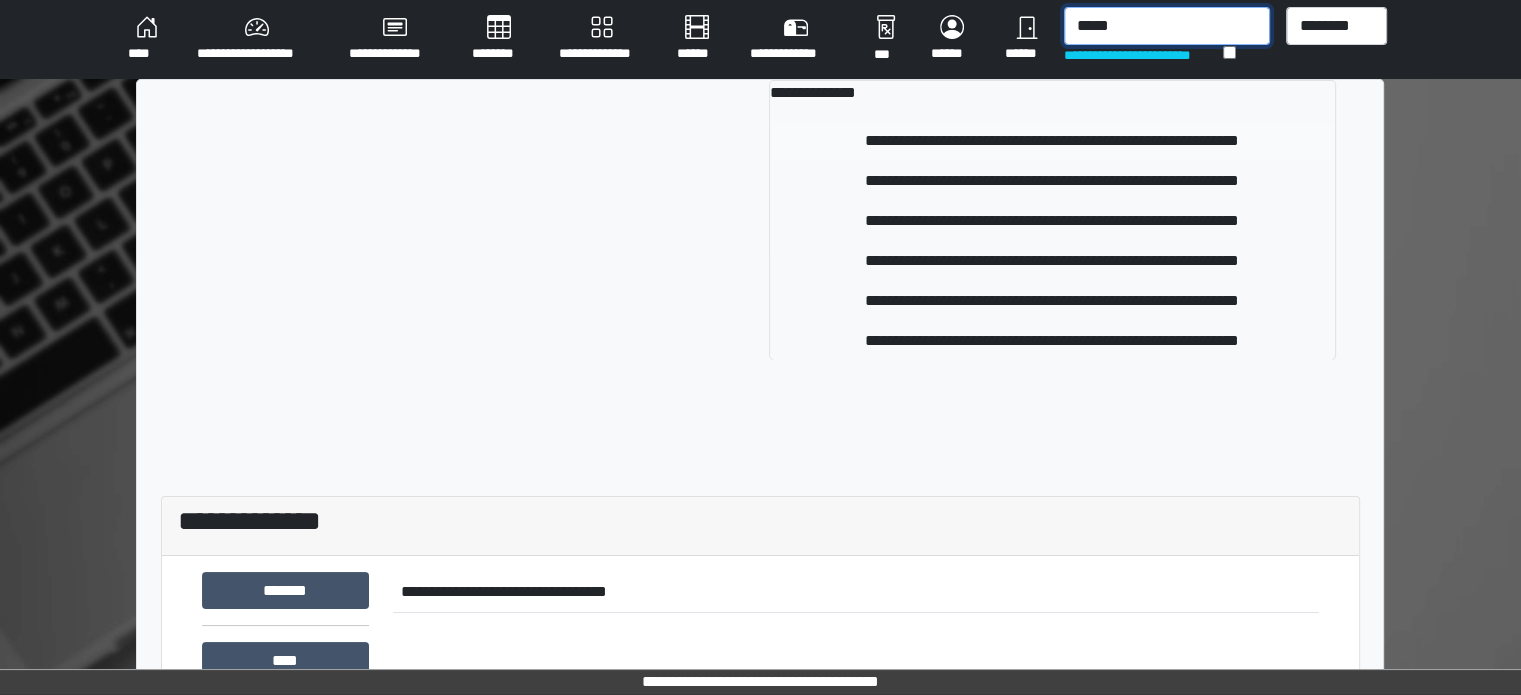 type on "*****" 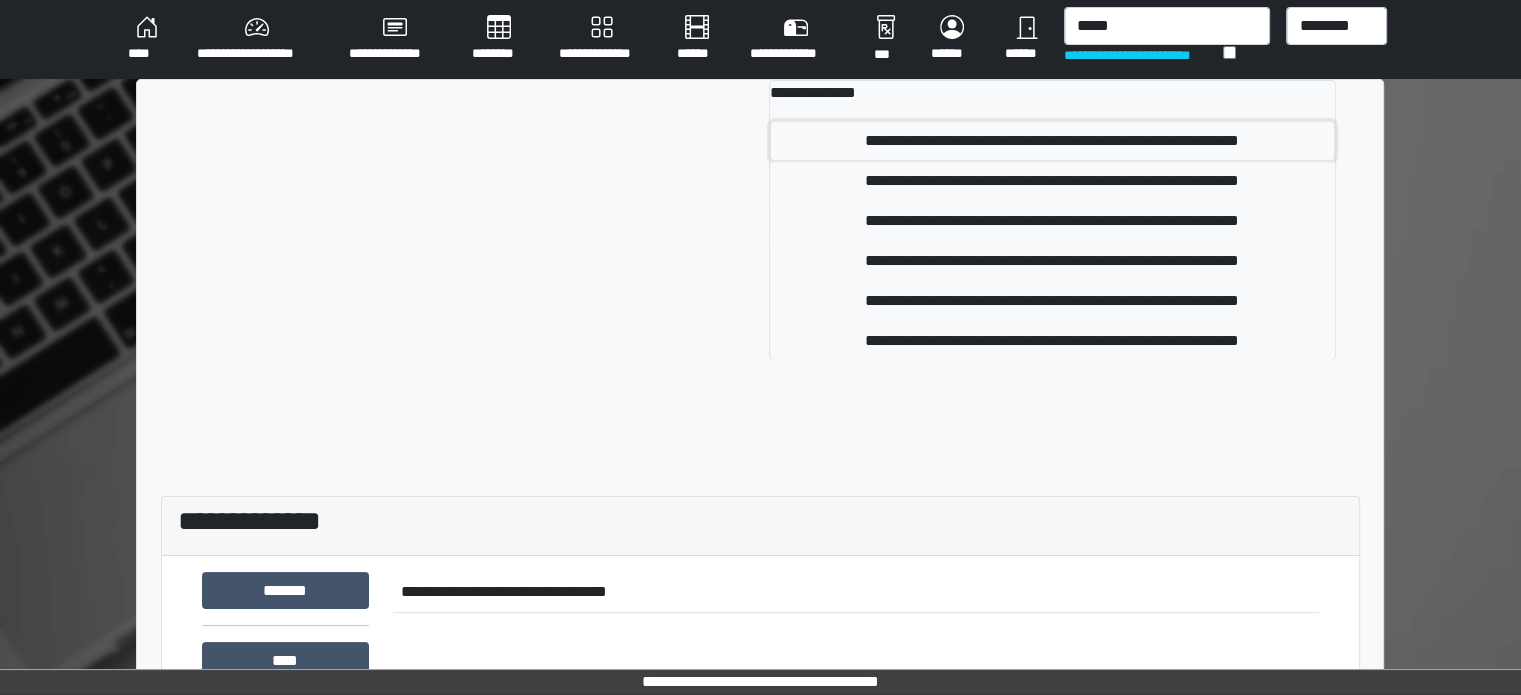 click on "**********" at bounding box center [1052, 141] 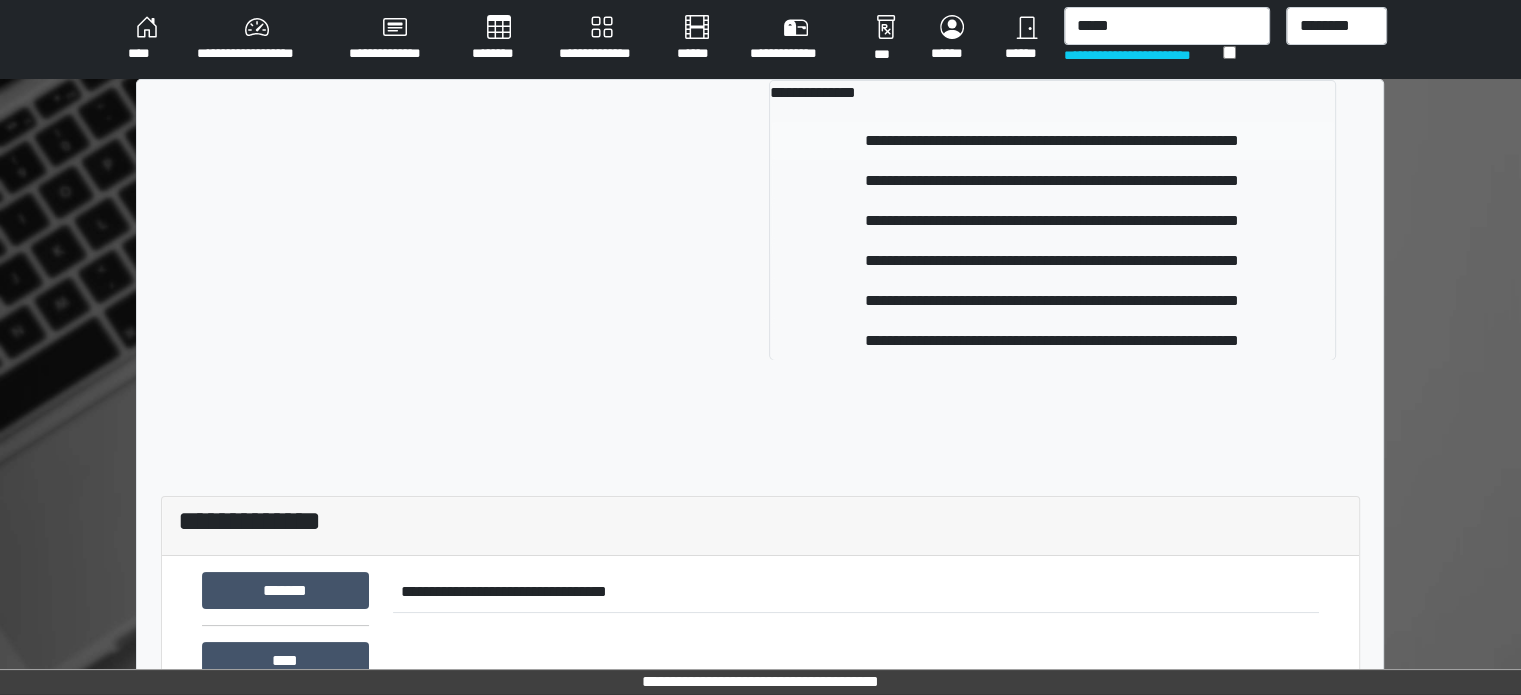 type 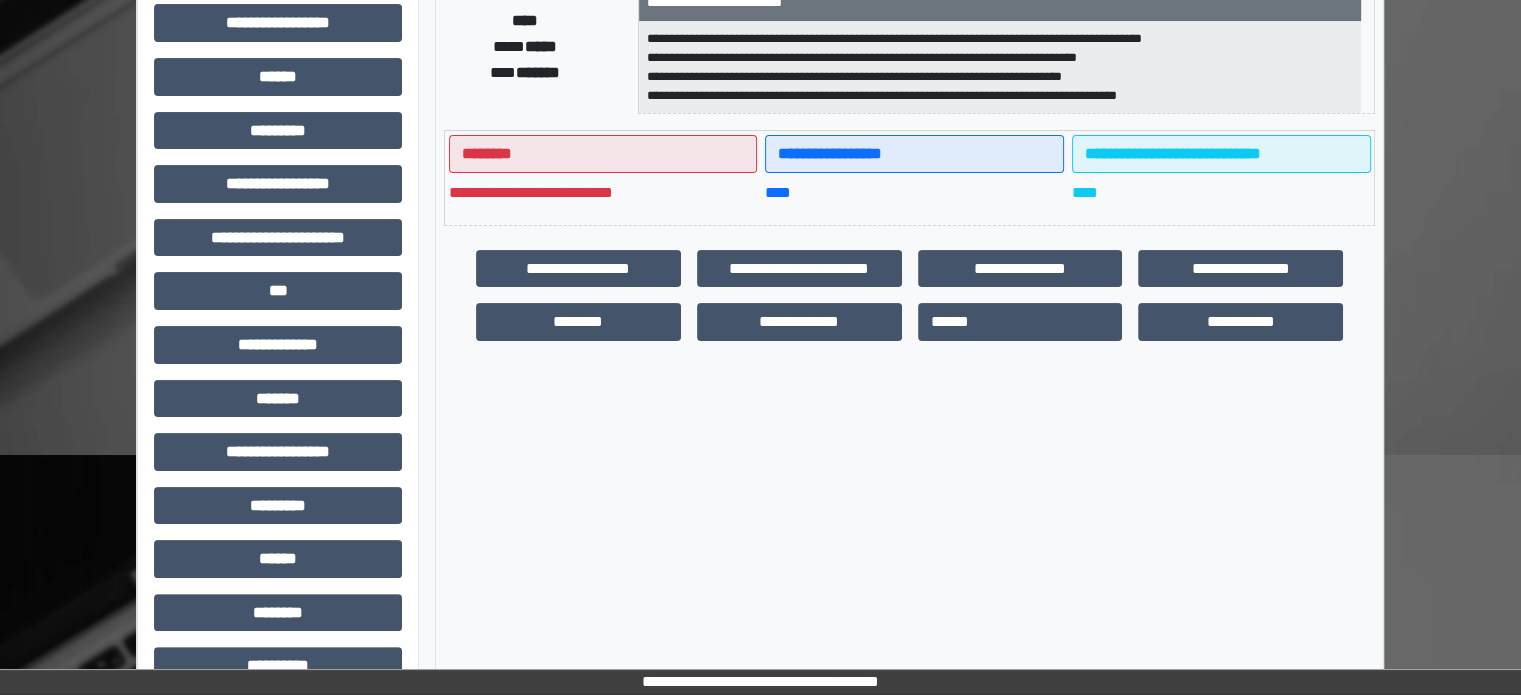 scroll, scrollTop: 401, scrollLeft: 0, axis: vertical 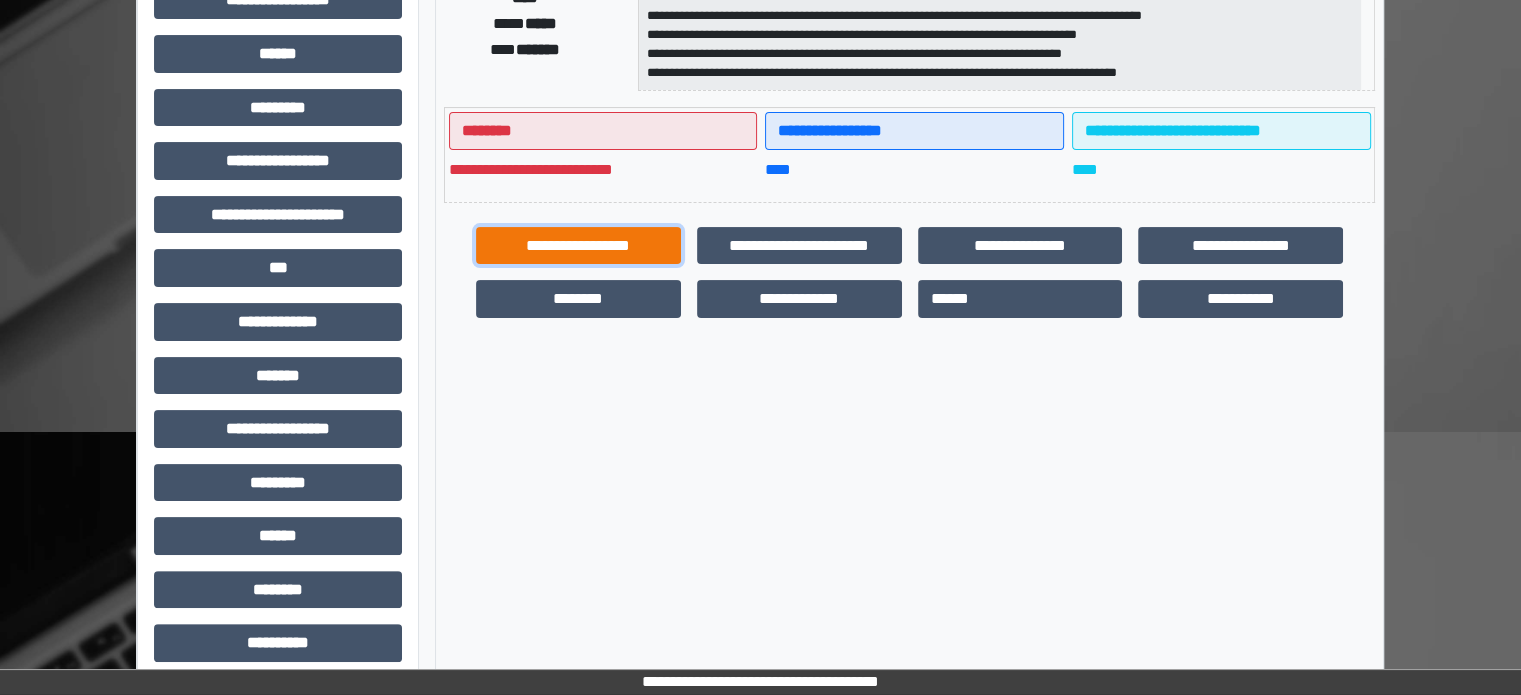 click on "**********" at bounding box center [578, 246] 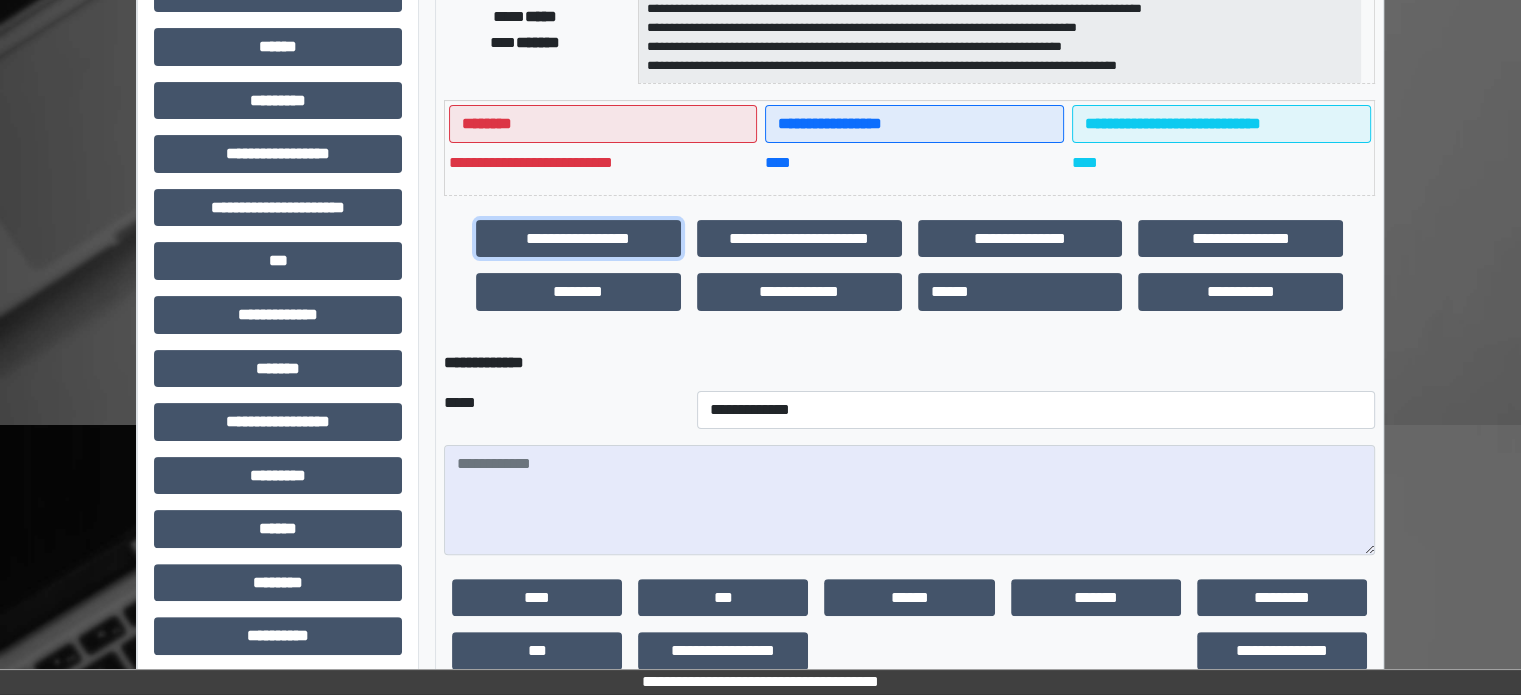 scroll, scrollTop: 100, scrollLeft: 0, axis: vertical 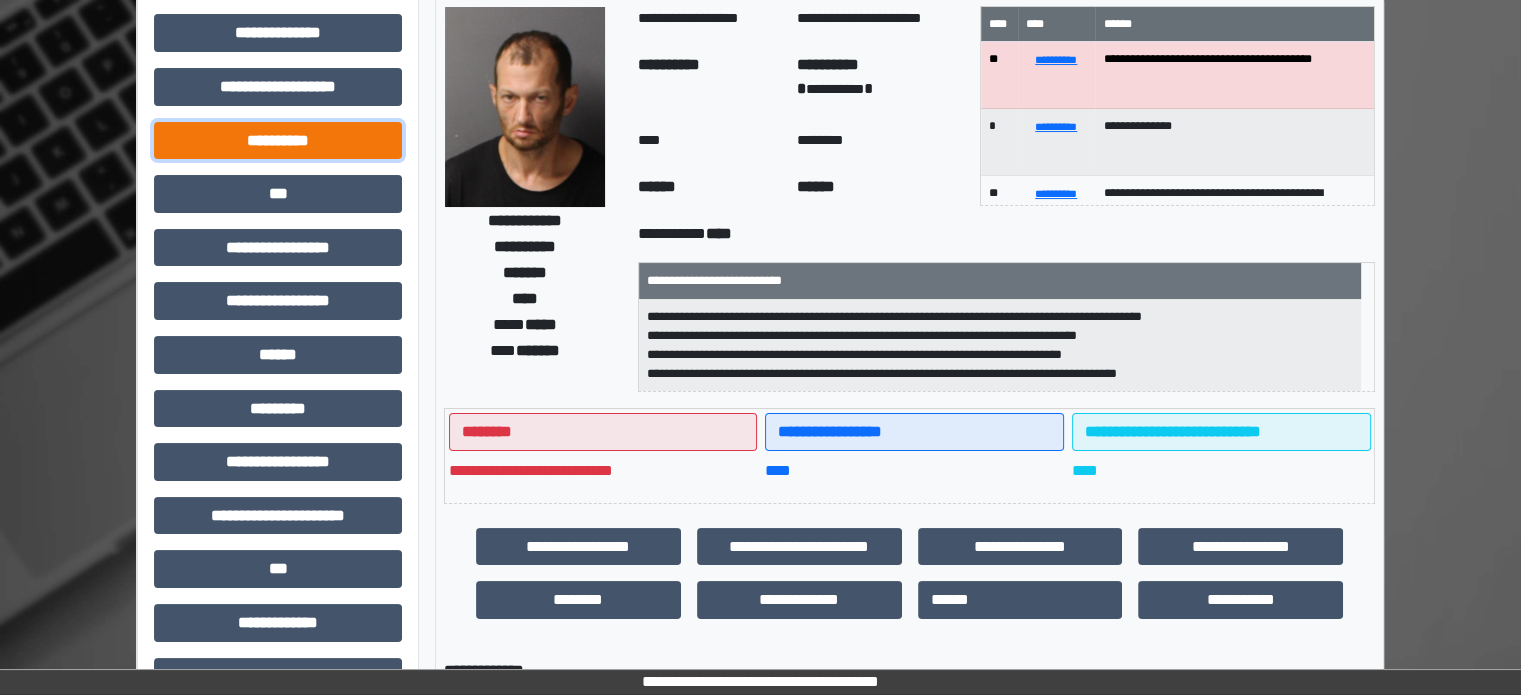 click on "**********" at bounding box center [278, 141] 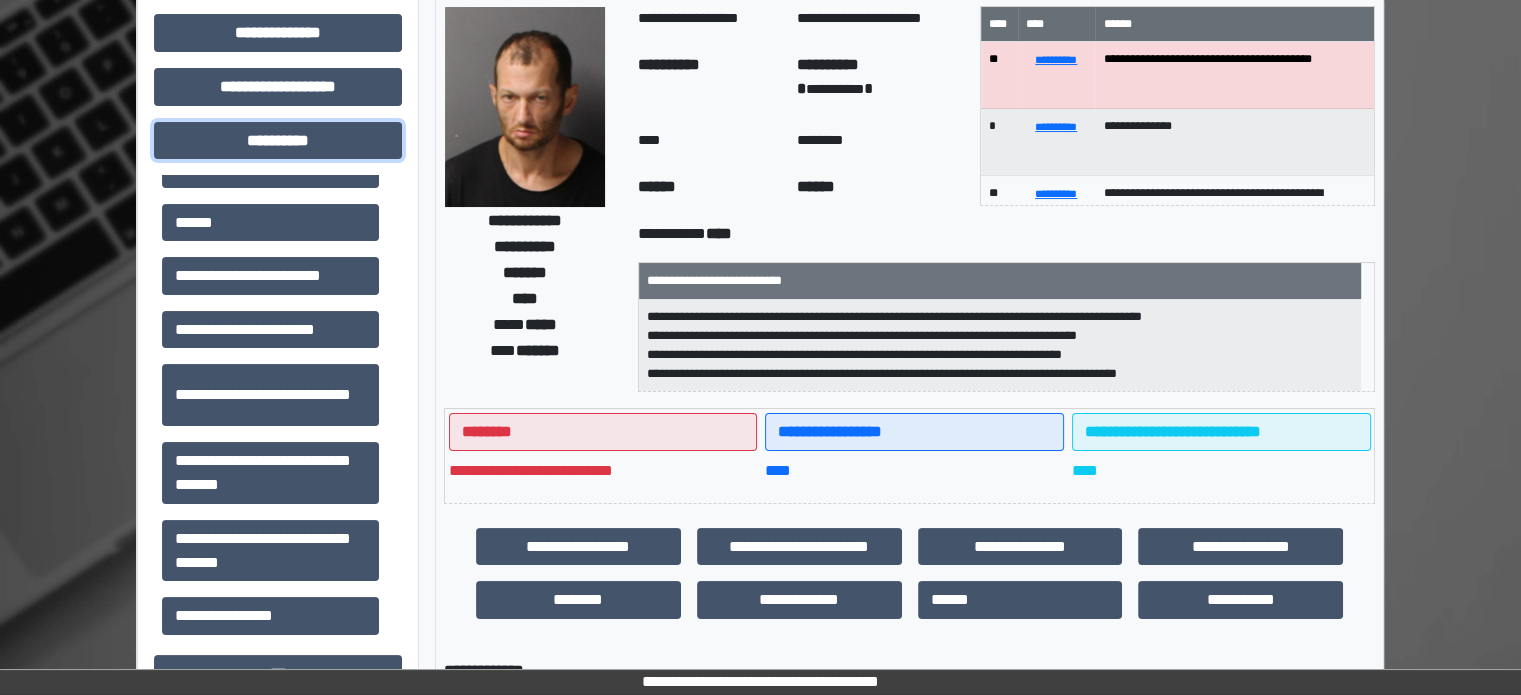 scroll, scrollTop: 197, scrollLeft: 0, axis: vertical 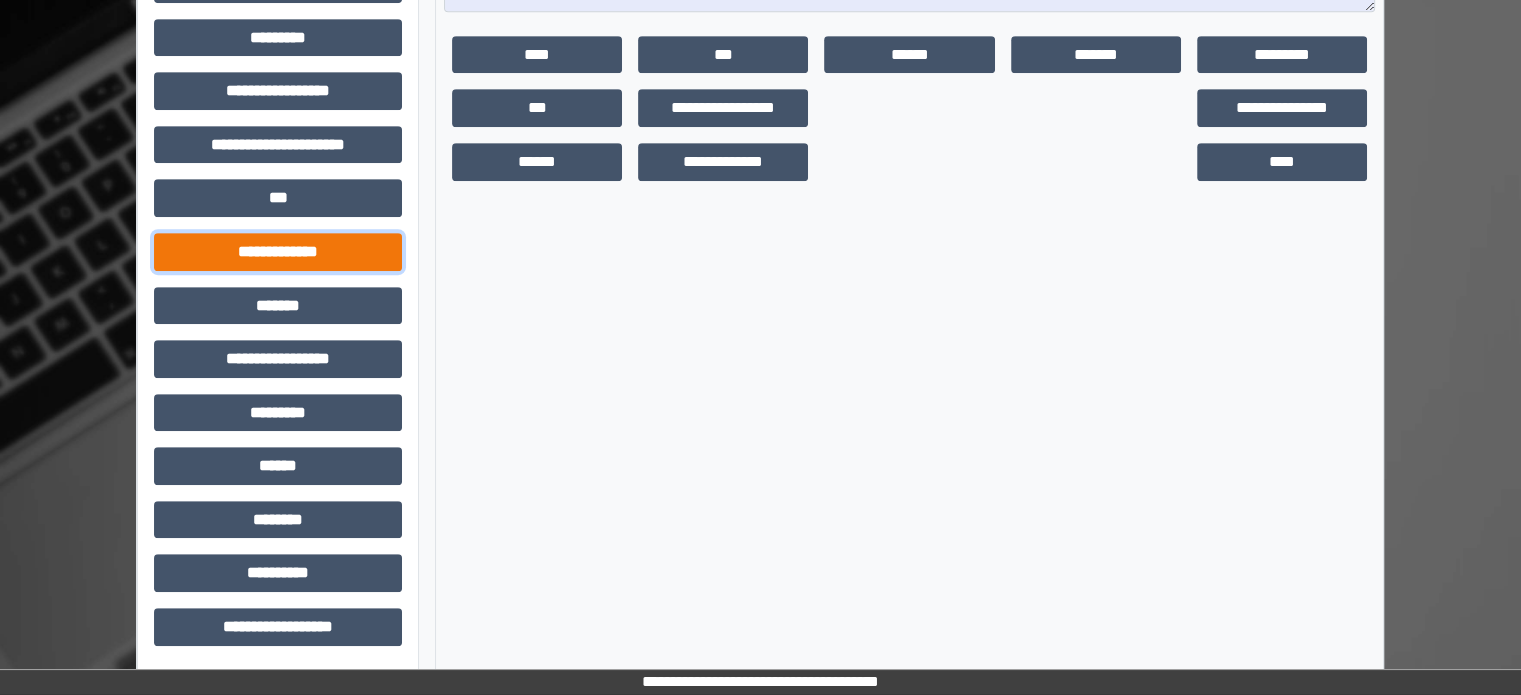 click on "**********" at bounding box center [278, 252] 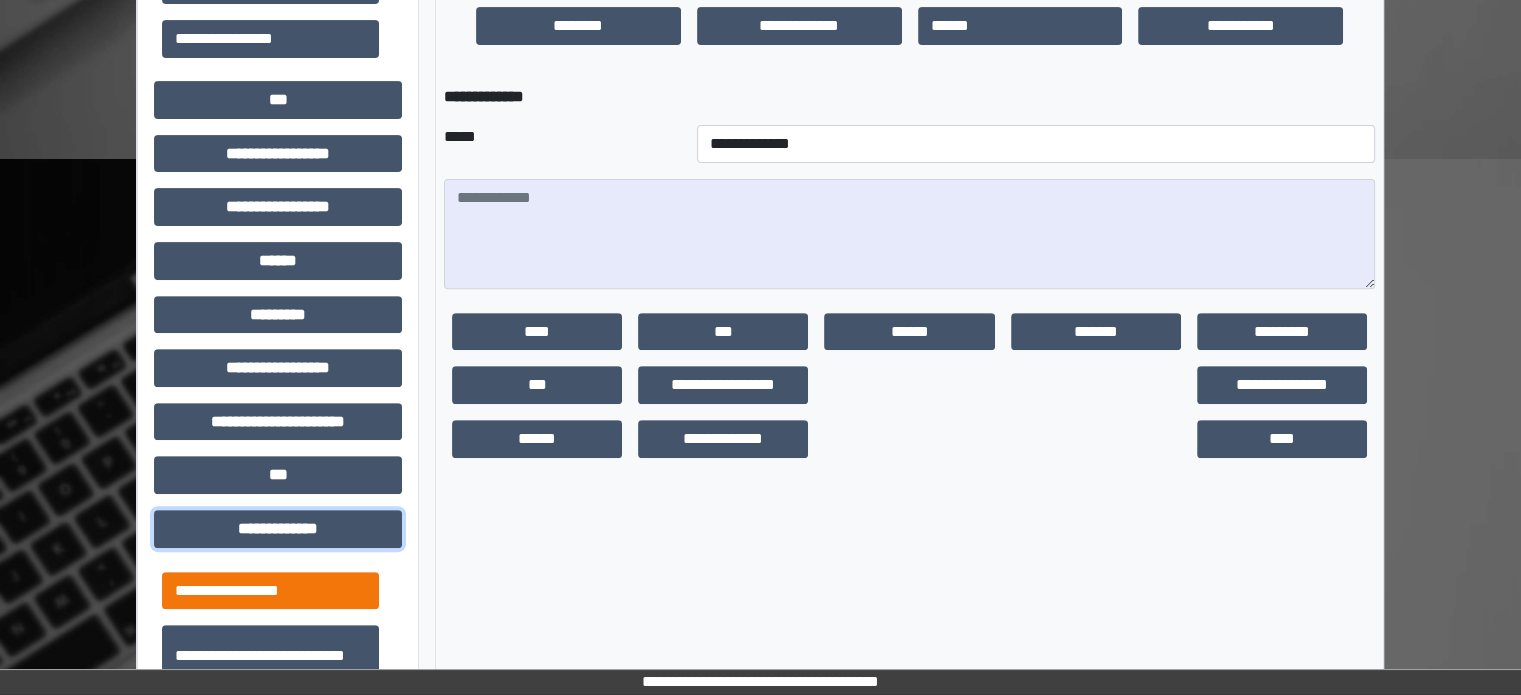 scroll, scrollTop: 851, scrollLeft: 0, axis: vertical 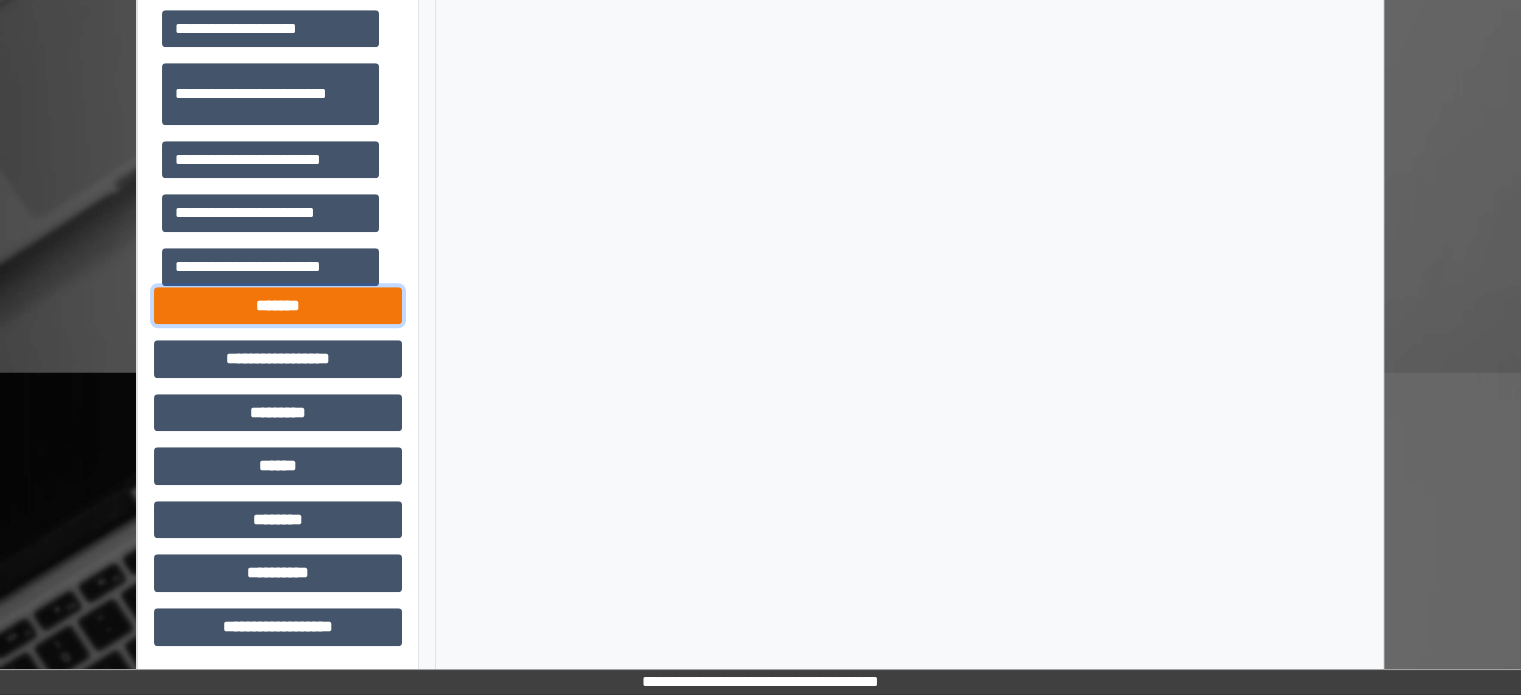 click on "*******" at bounding box center (278, 306) 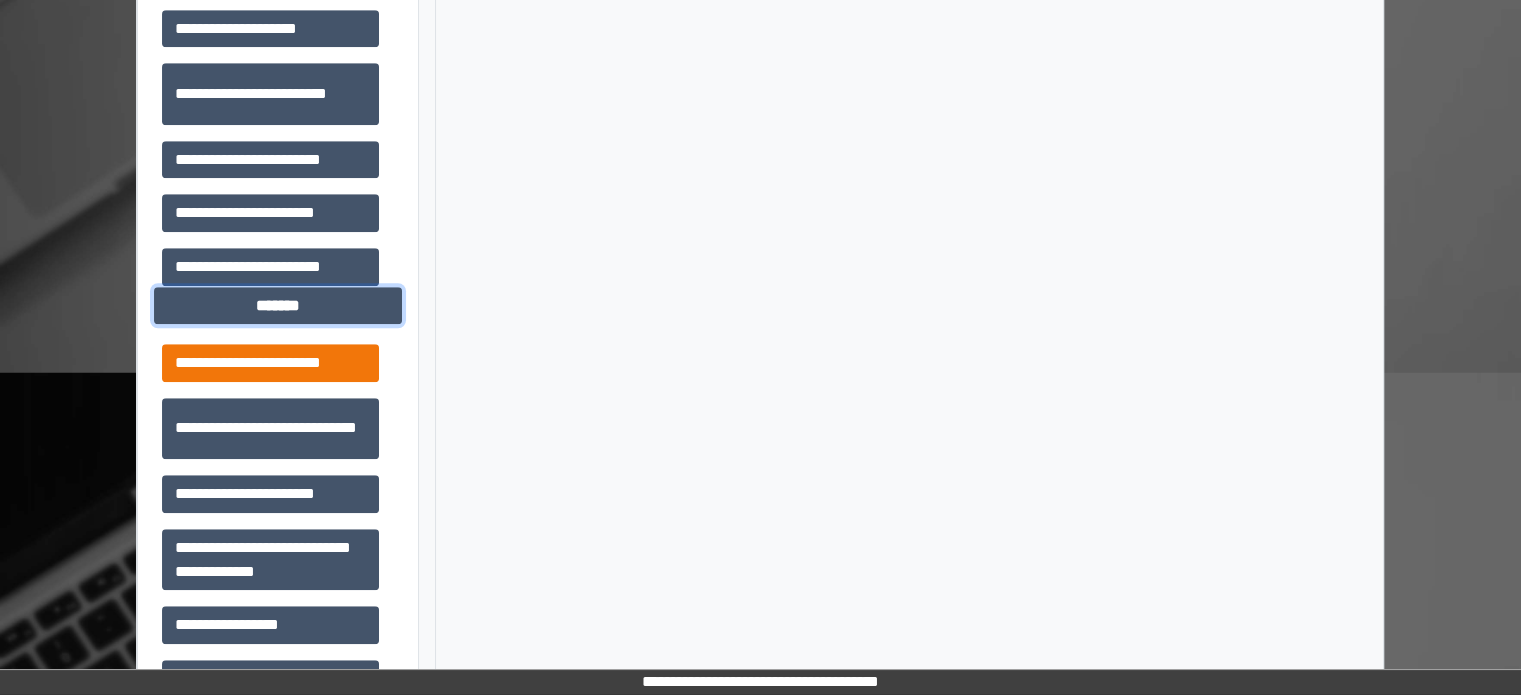 scroll, scrollTop: 912, scrollLeft: 0, axis: vertical 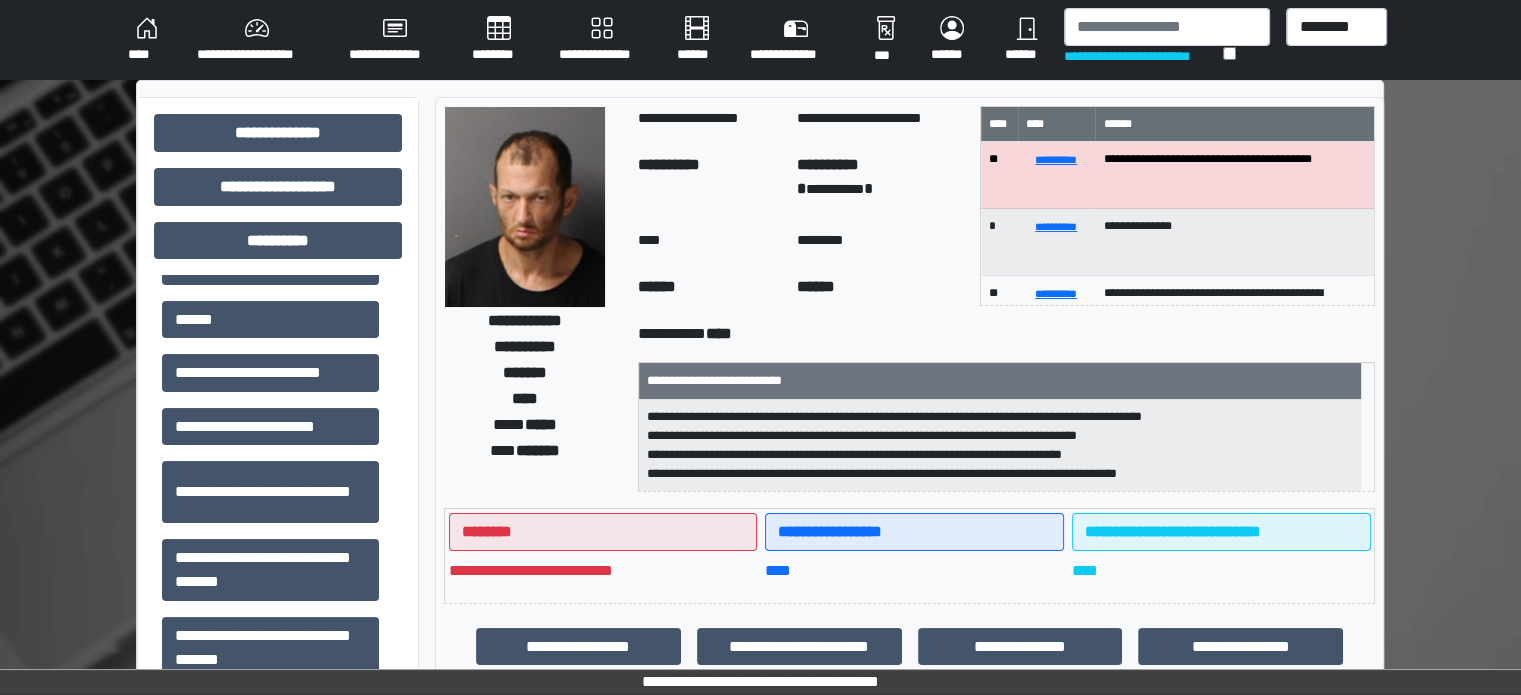 click on "****" at bounding box center [146, 40] 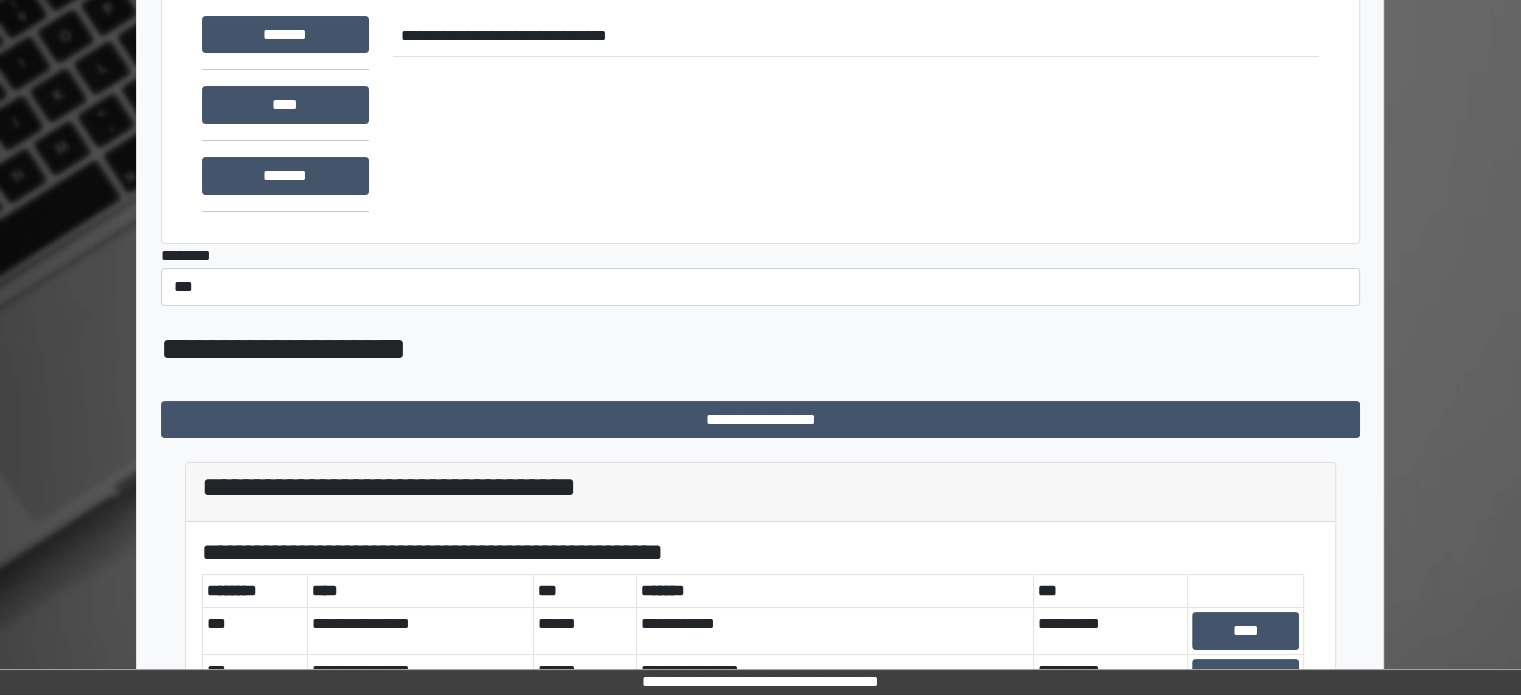scroll, scrollTop: 300, scrollLeft: 0, axis: vertical 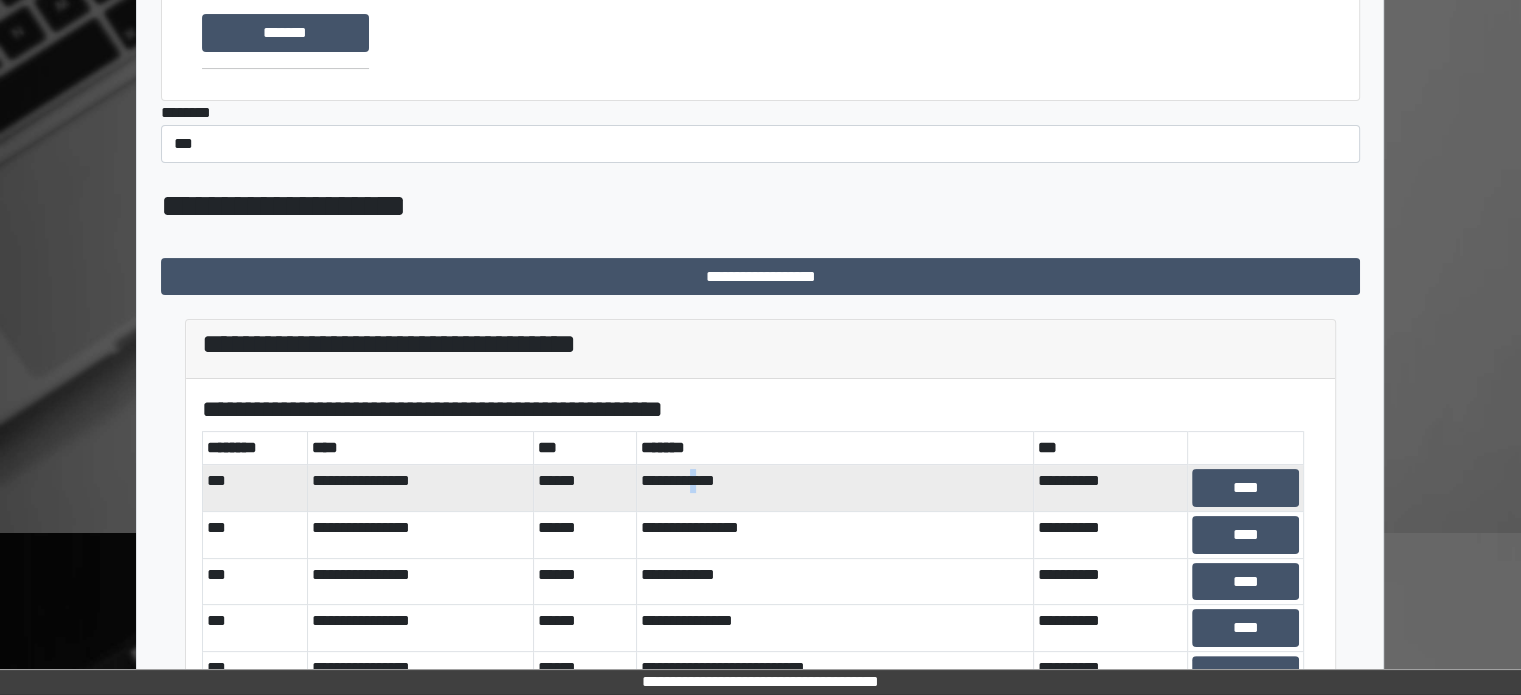 click on "**********" at bounding box center [834, 488] 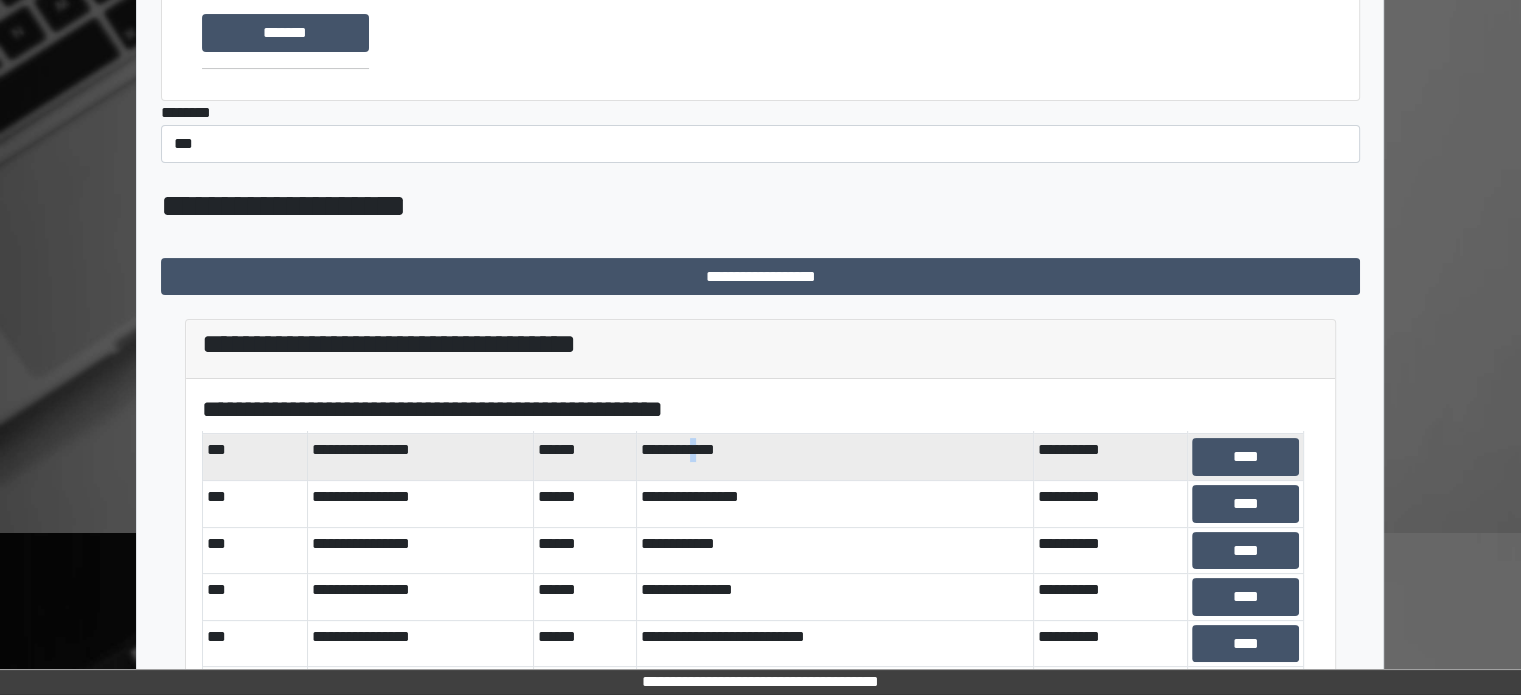 scroll, scrollTop: 0, scrollLeft: 0, axis: both 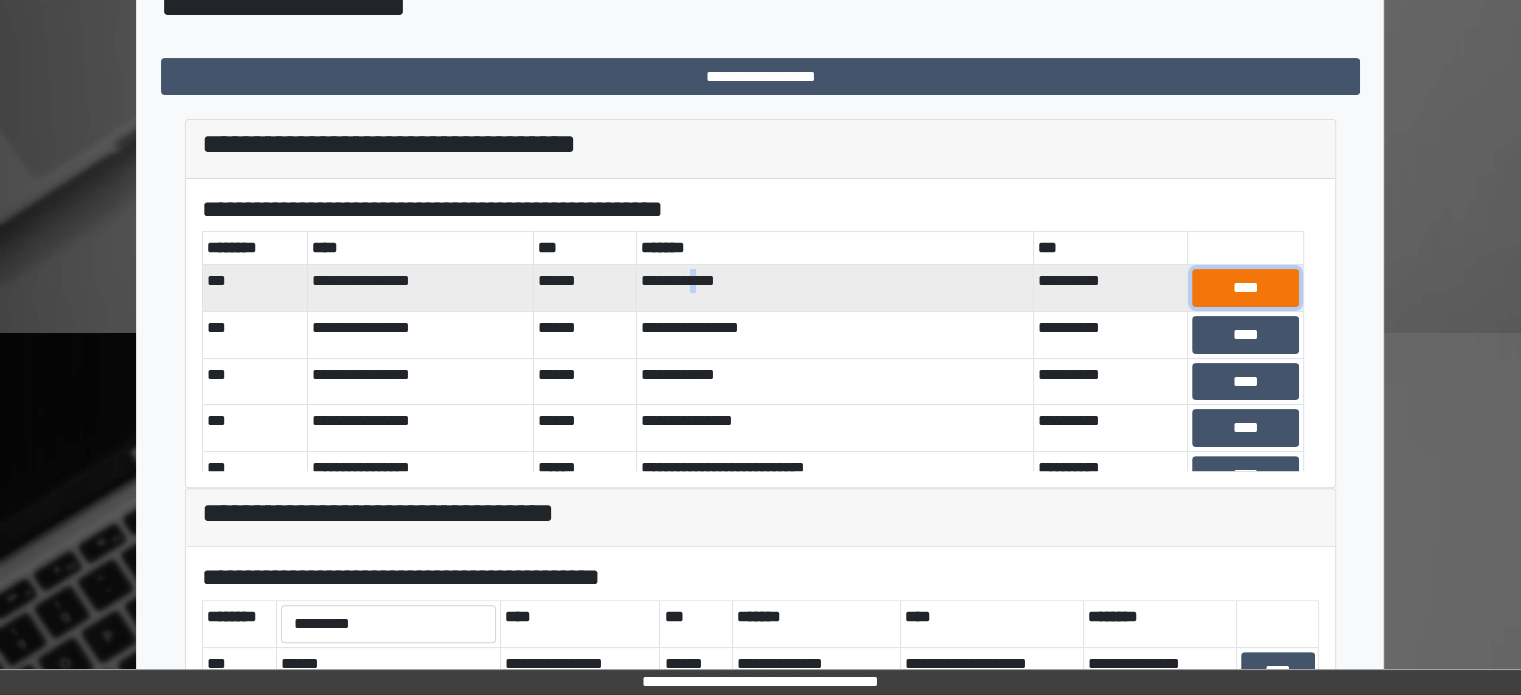 click on "****" at bounding box center [1245, 288] 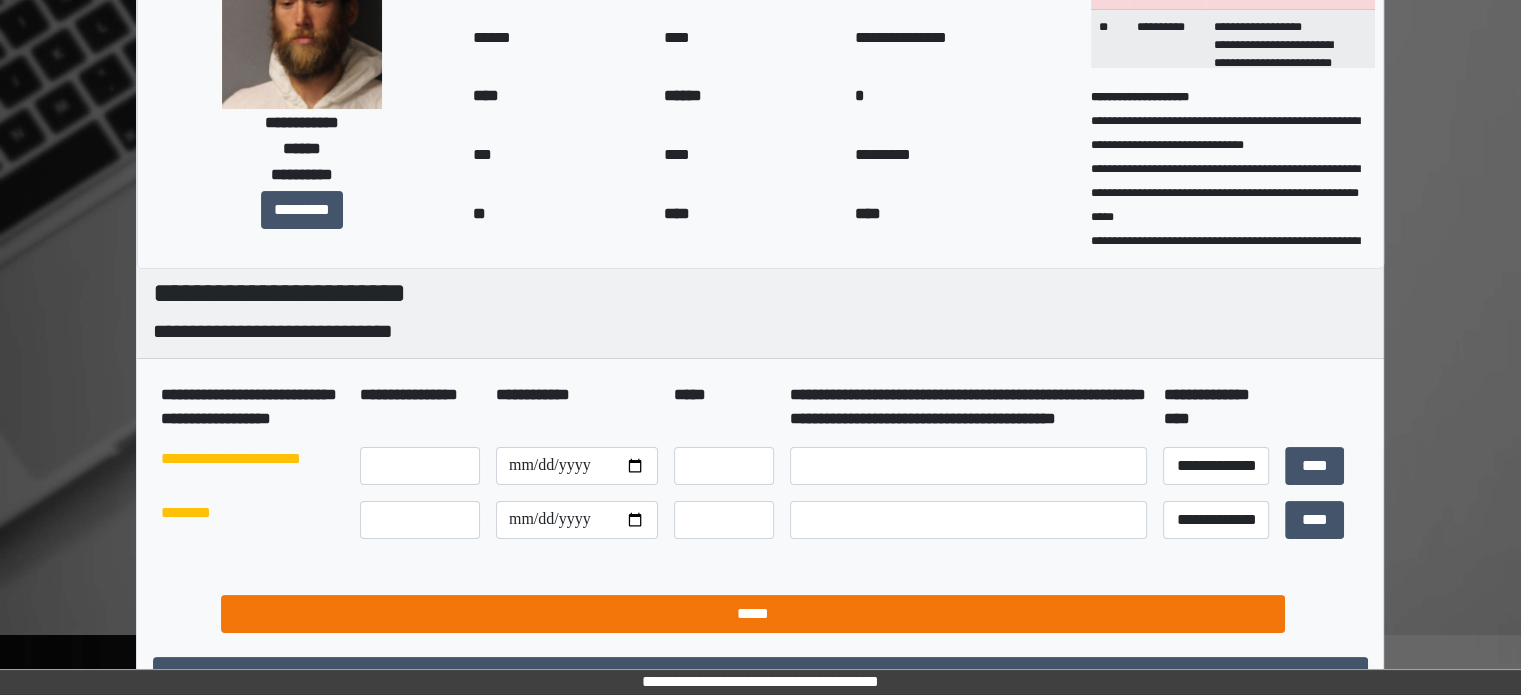 scroll, scrollTop: 200, scrollLeft: 0, axis: vertical 